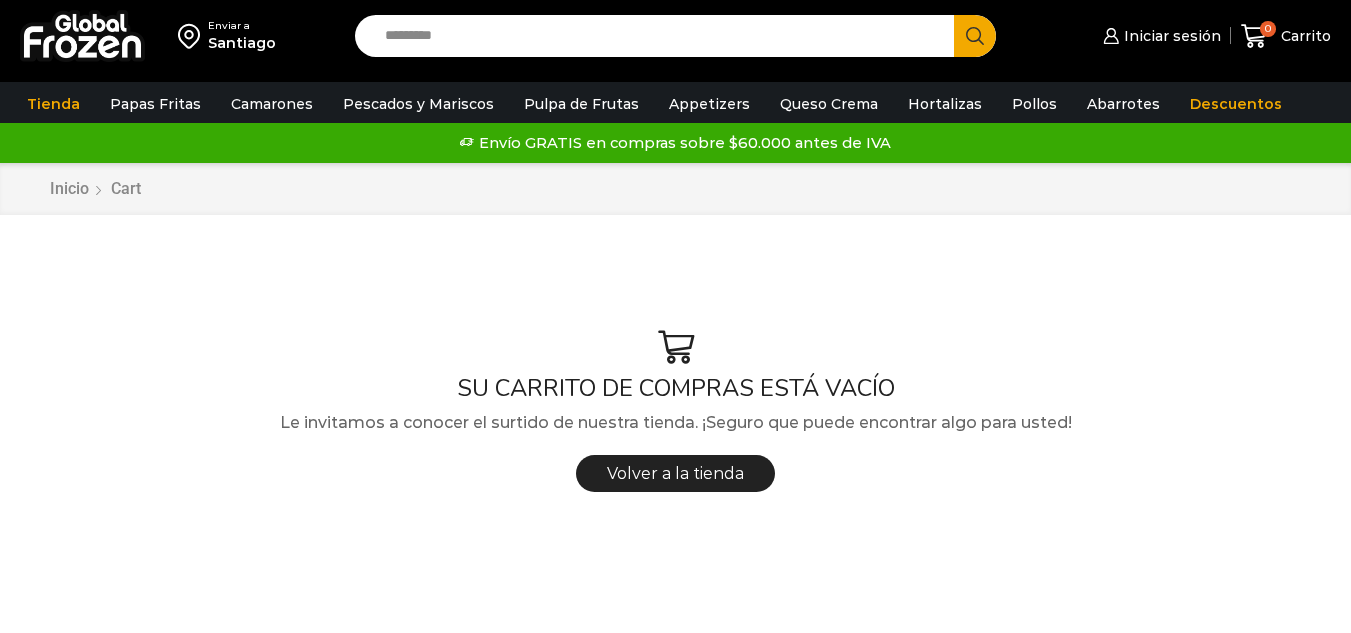 scroll, scrollTop: 0, scrollLeft: 0, axis: both 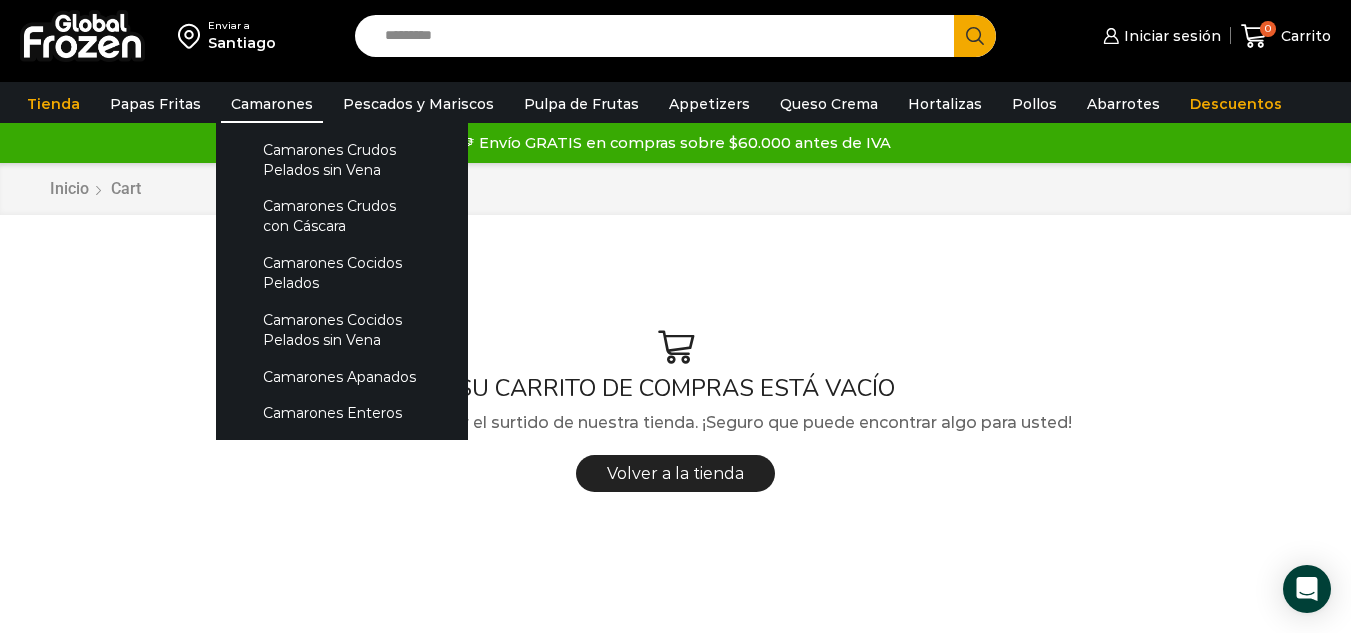 click on "Camarones" at bounding box center (272, 104) 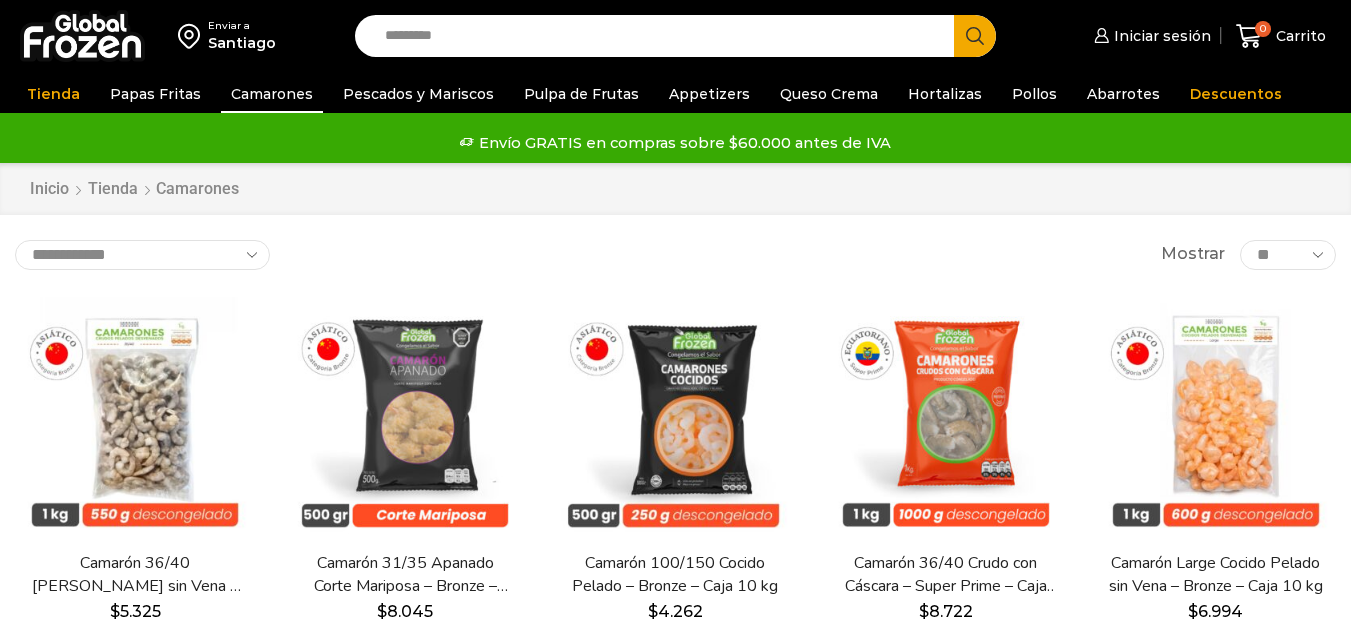 scroll, scrollTop: 0, scrollLeft: 0, axis: both 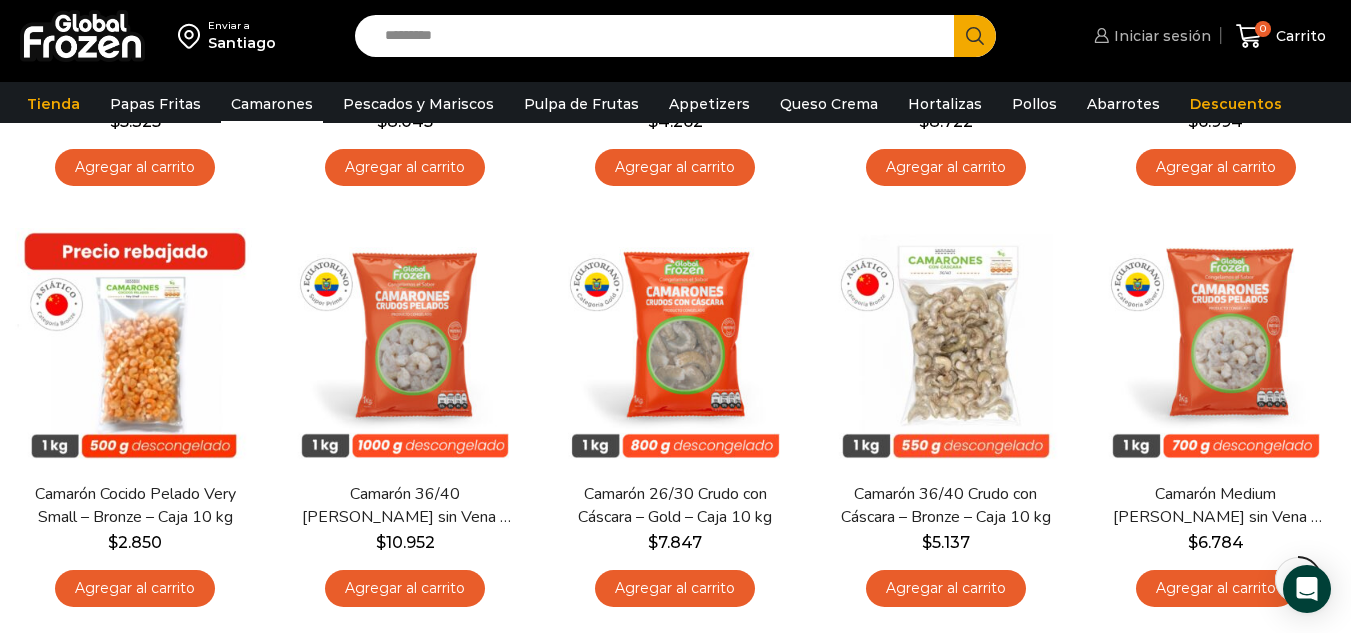 click on "Iniciar sesión" at bounding box center [1160, 36] 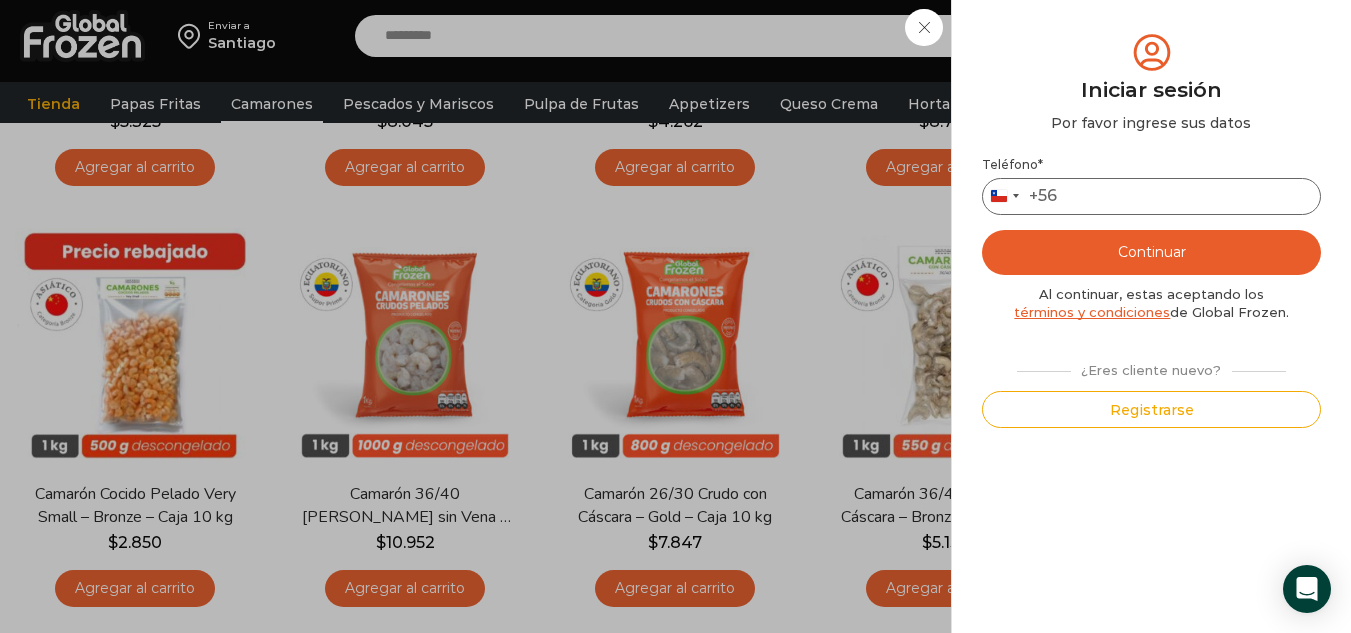 click on "Teléfono
*" at bounding box center [1151, 196] 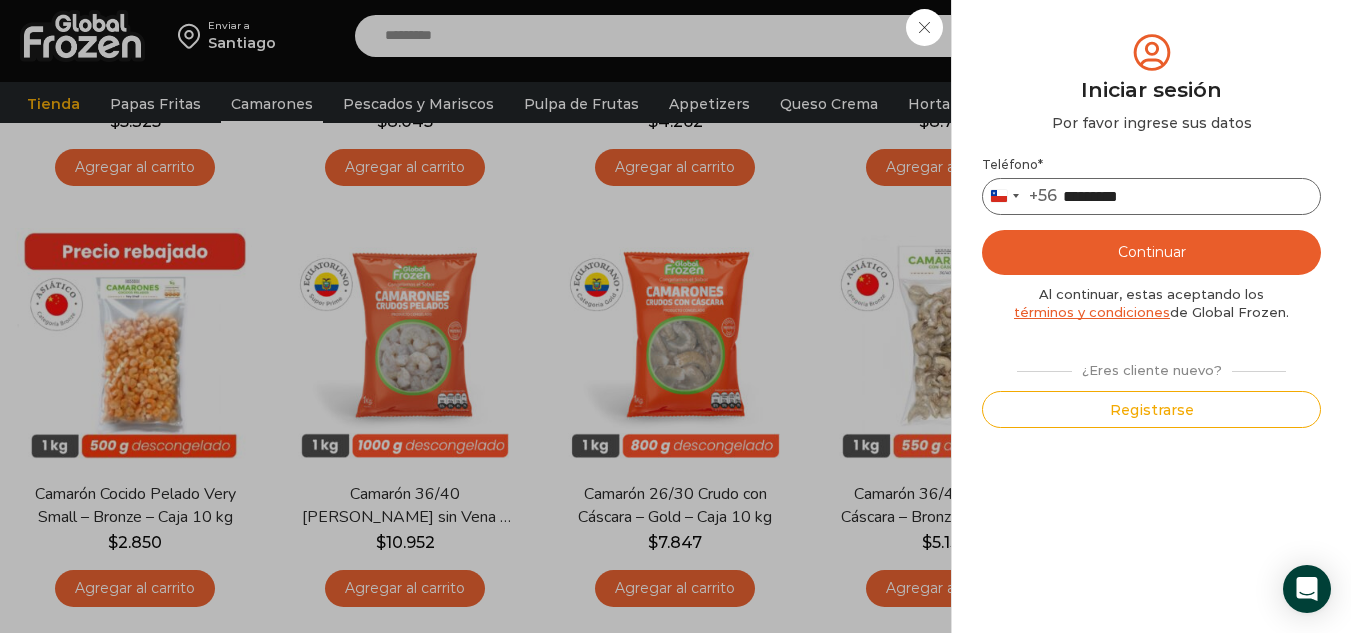 type on "*********" 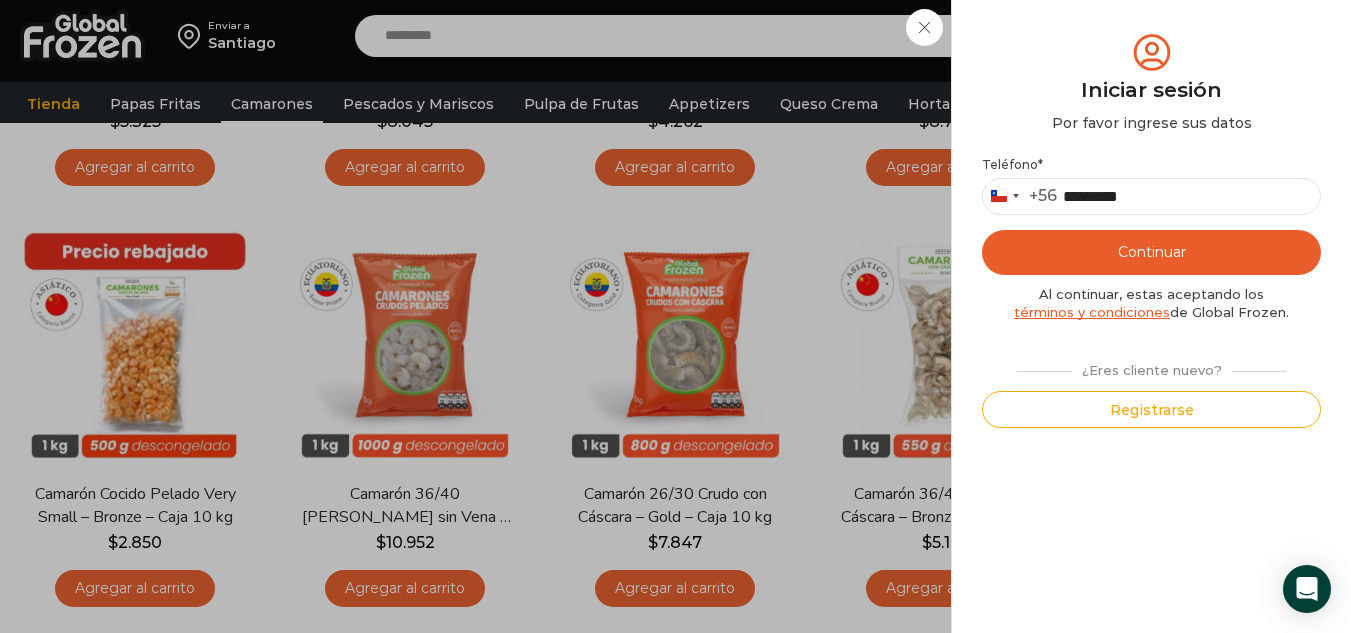 click on "Continuar" at bounding box center [1151, 252] 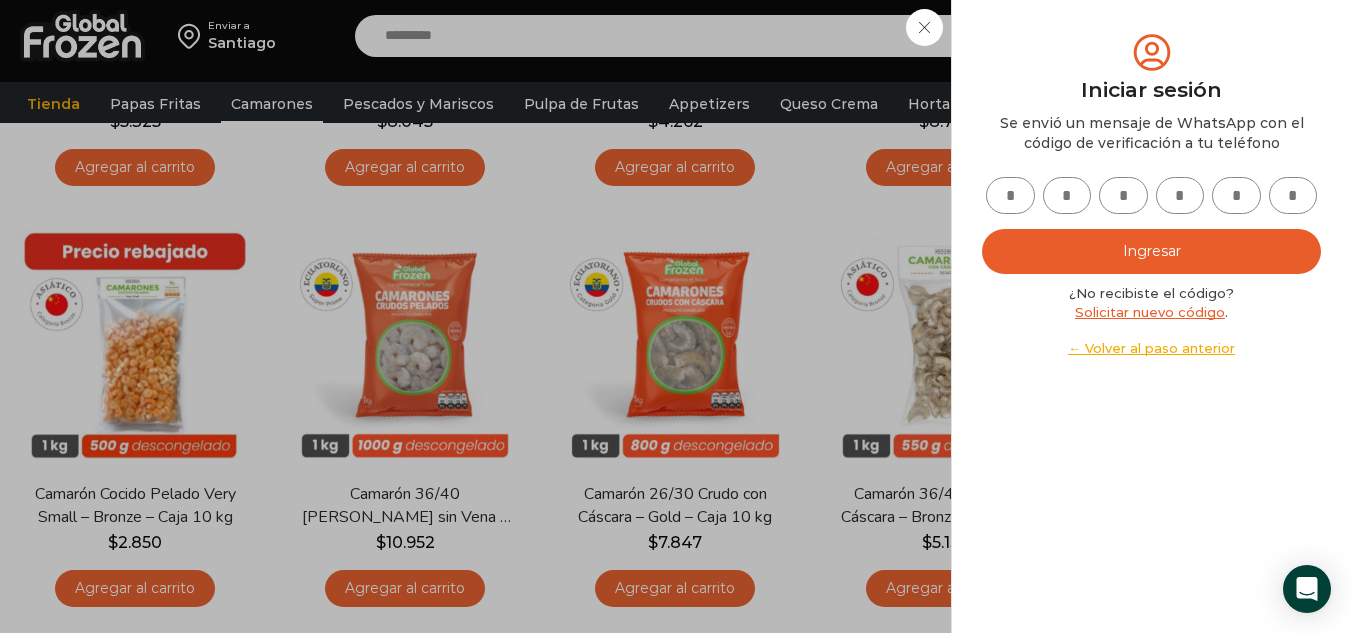 click at bounding box center (1010, 195) 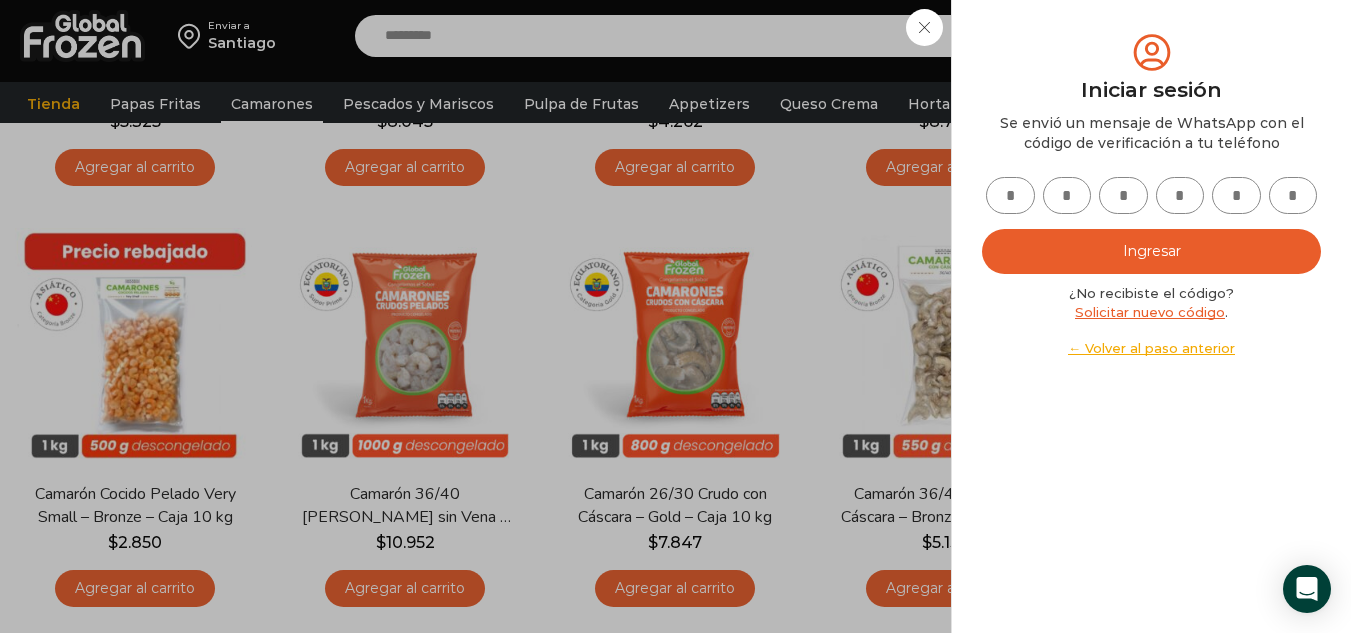type on "*" 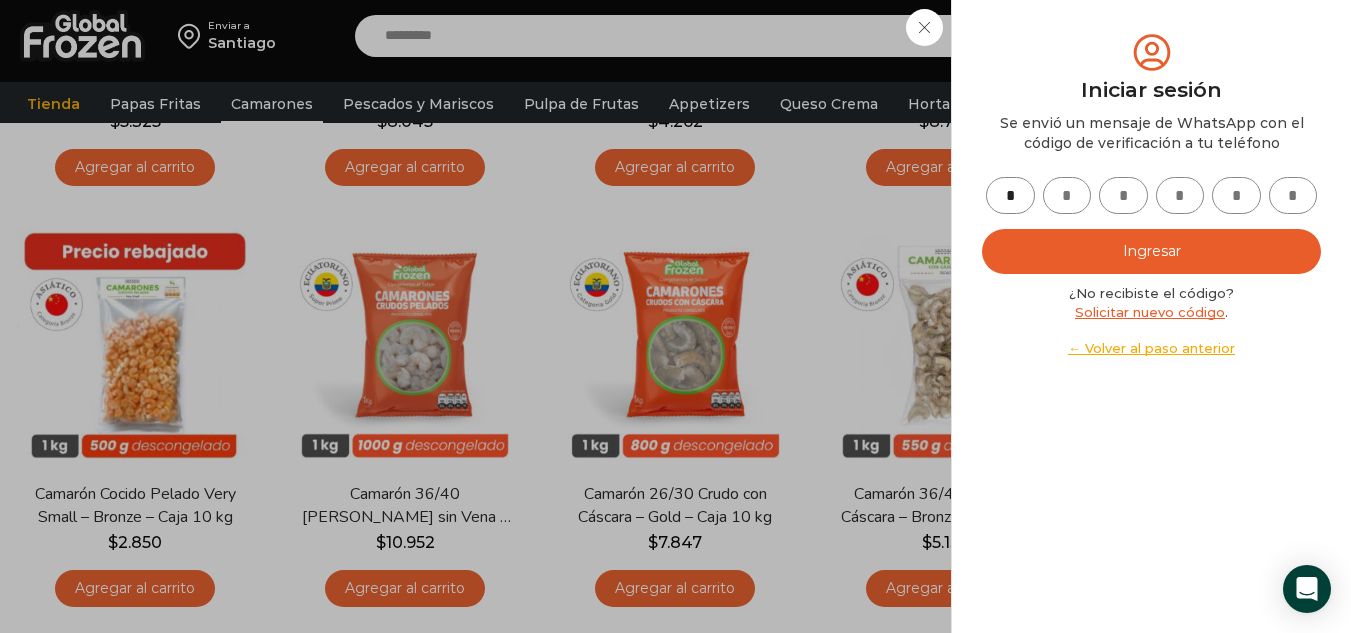 type on "*" 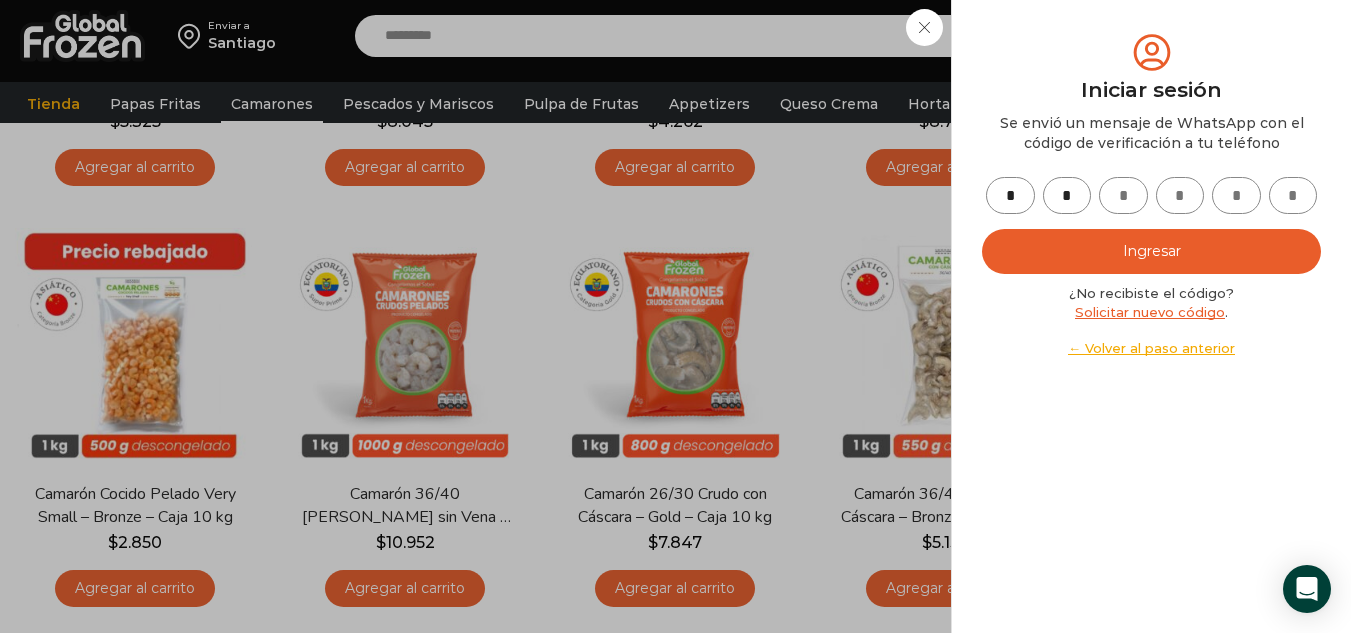 type on "*" 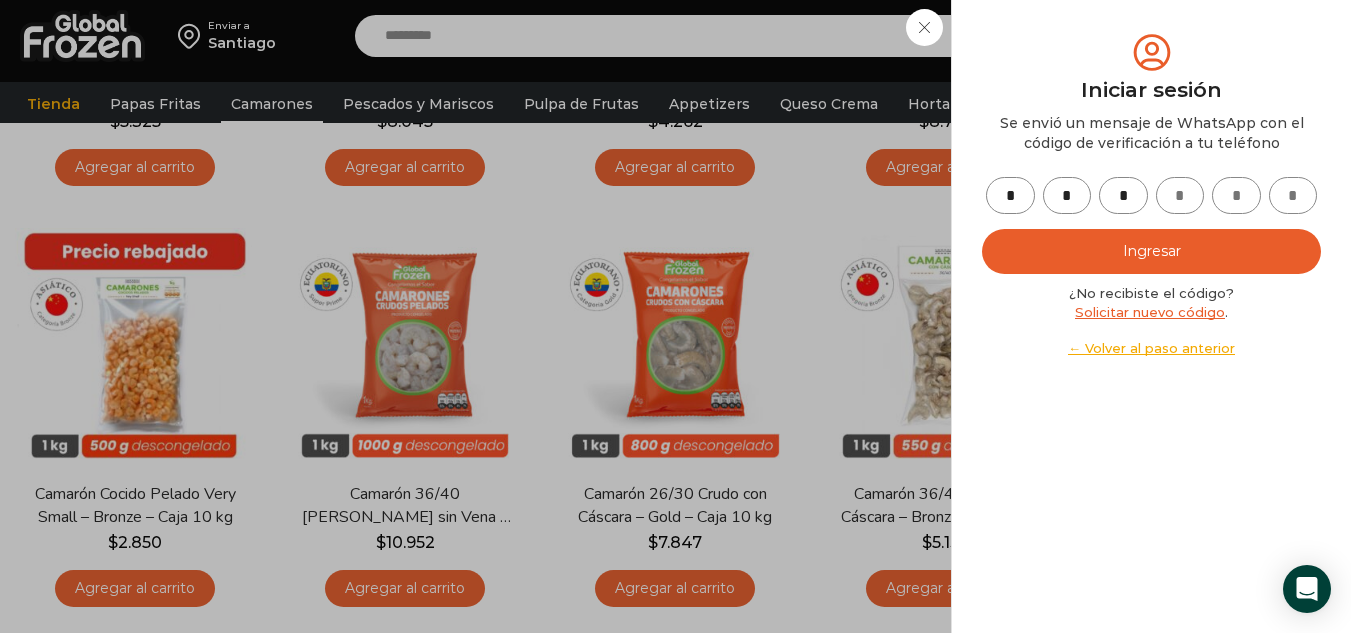 type on "*" 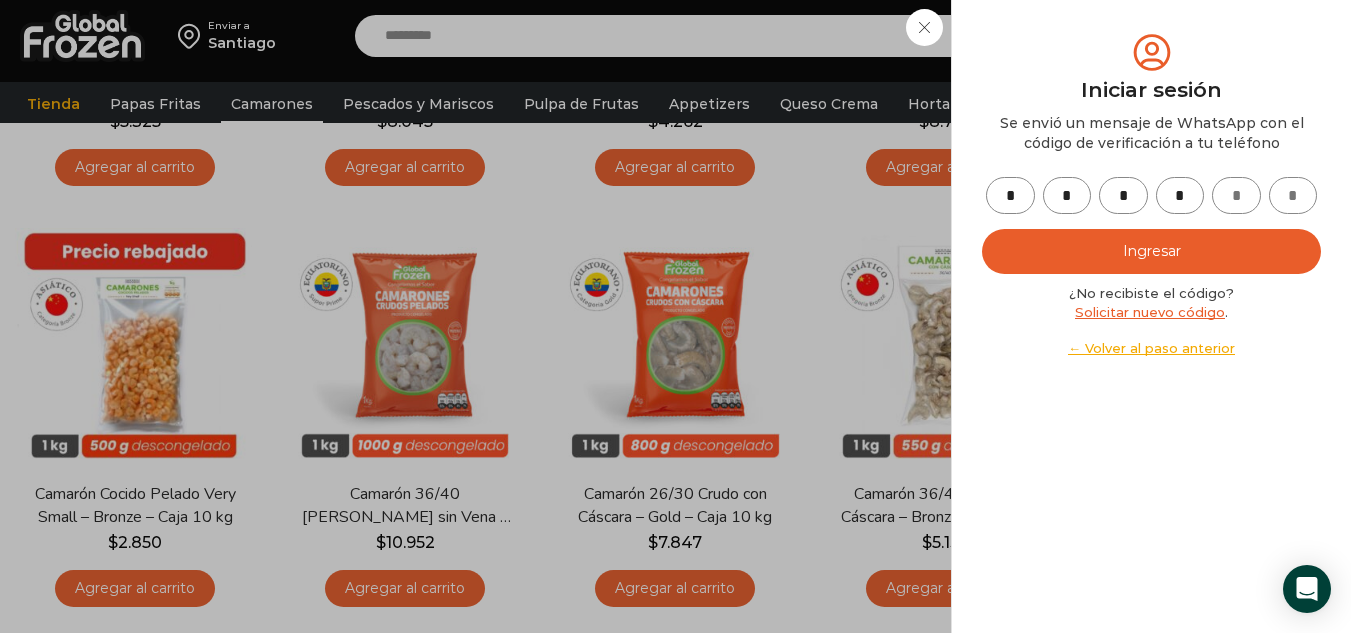 type on "*" 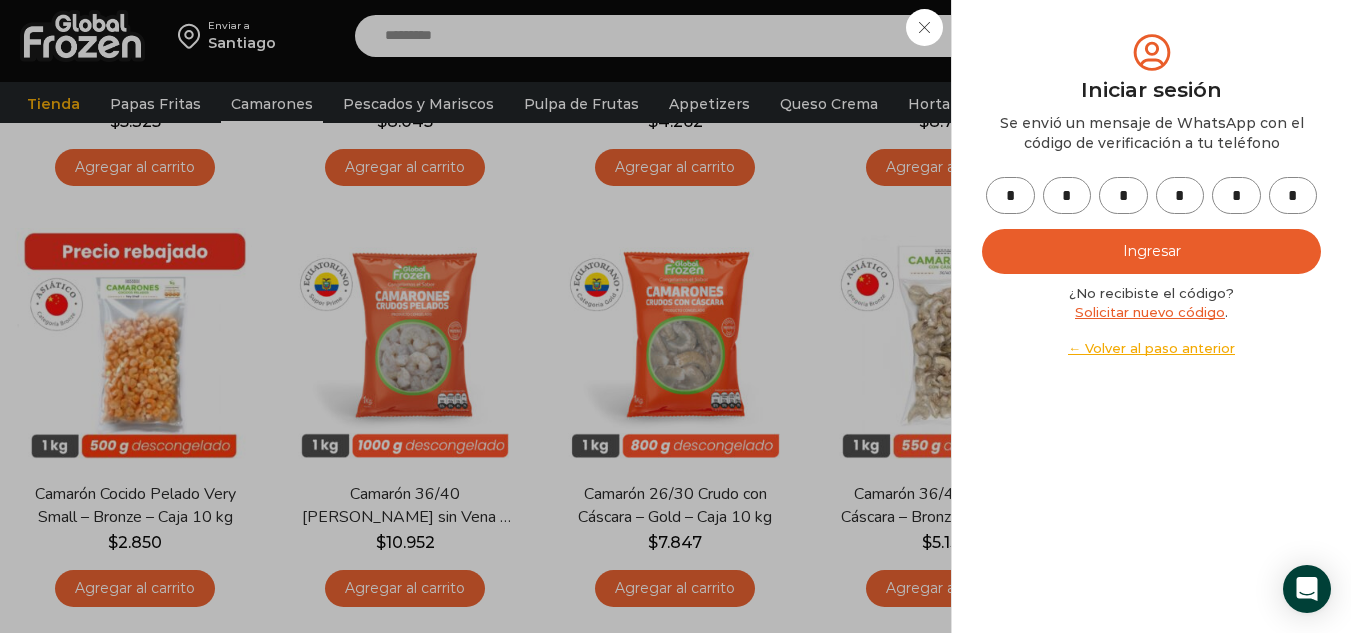 type on "*" 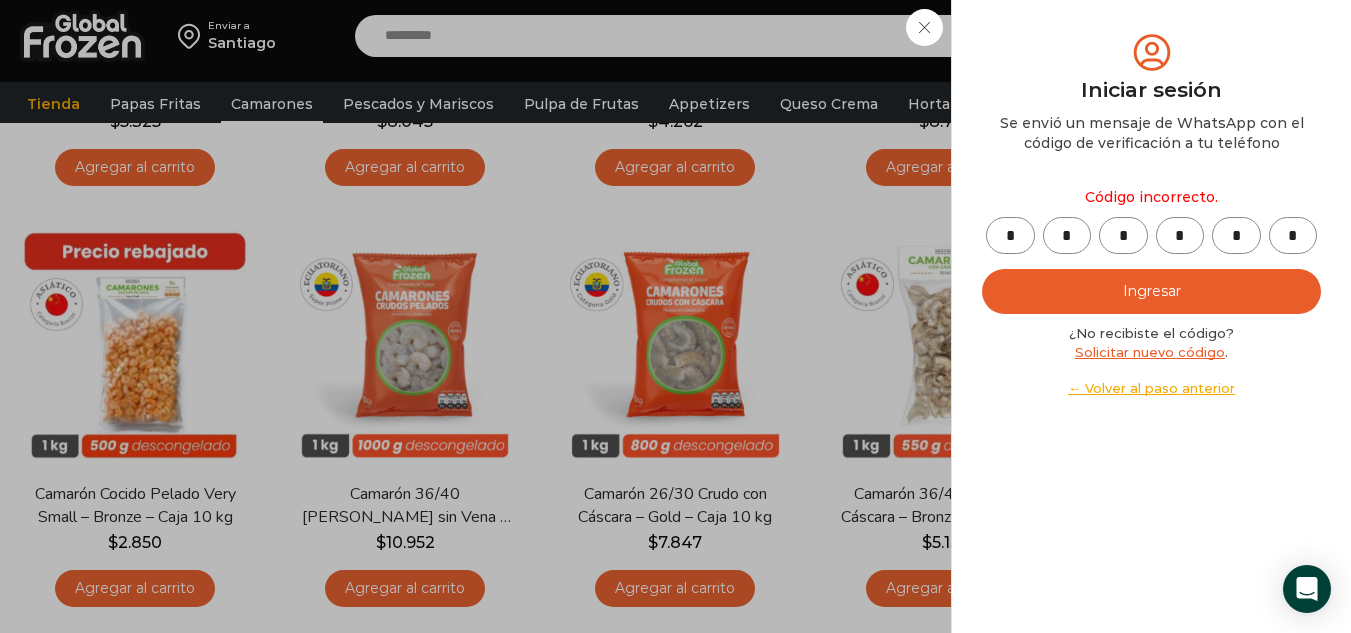 click on "Solicitar nuevo código" at bounding box center [1150, 352] 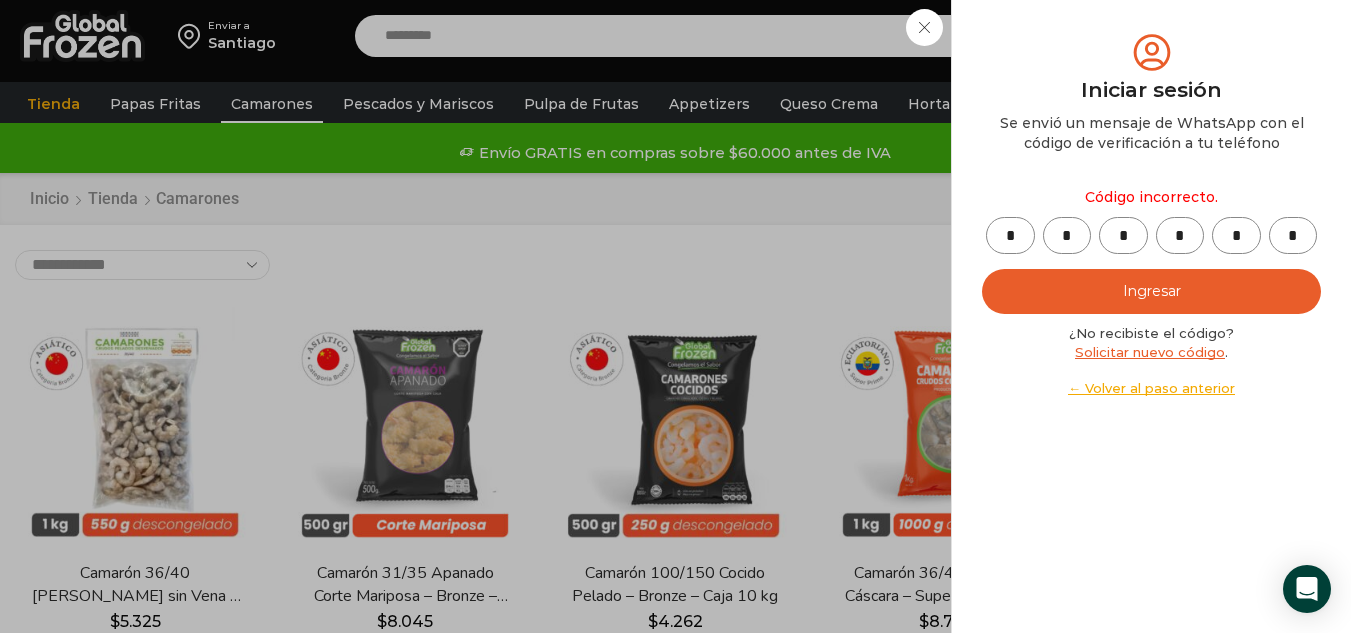 click on "*" at bounding box center [1293, 235] 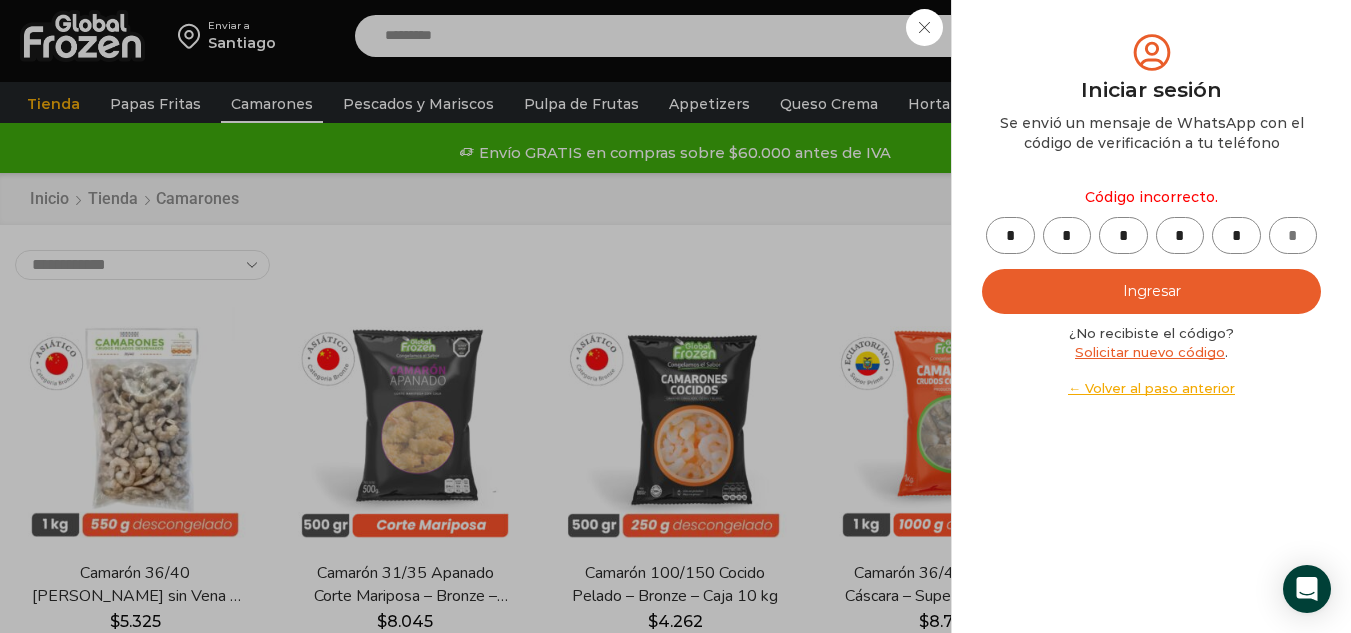 type 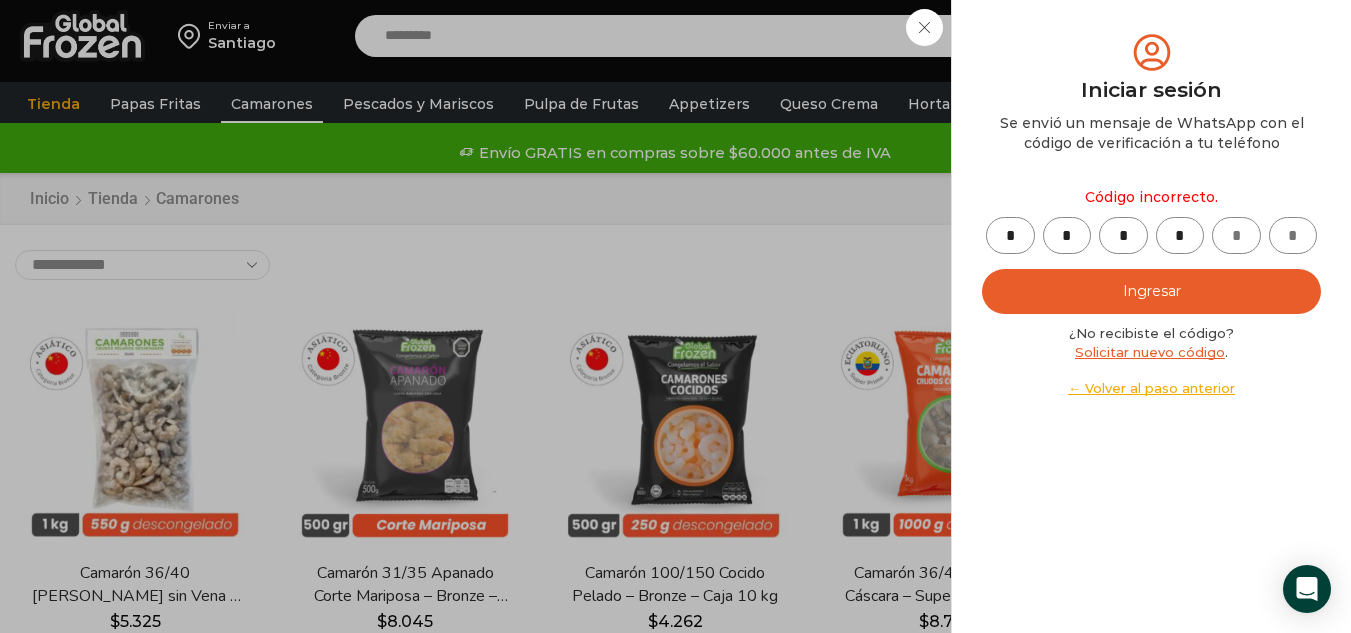 type 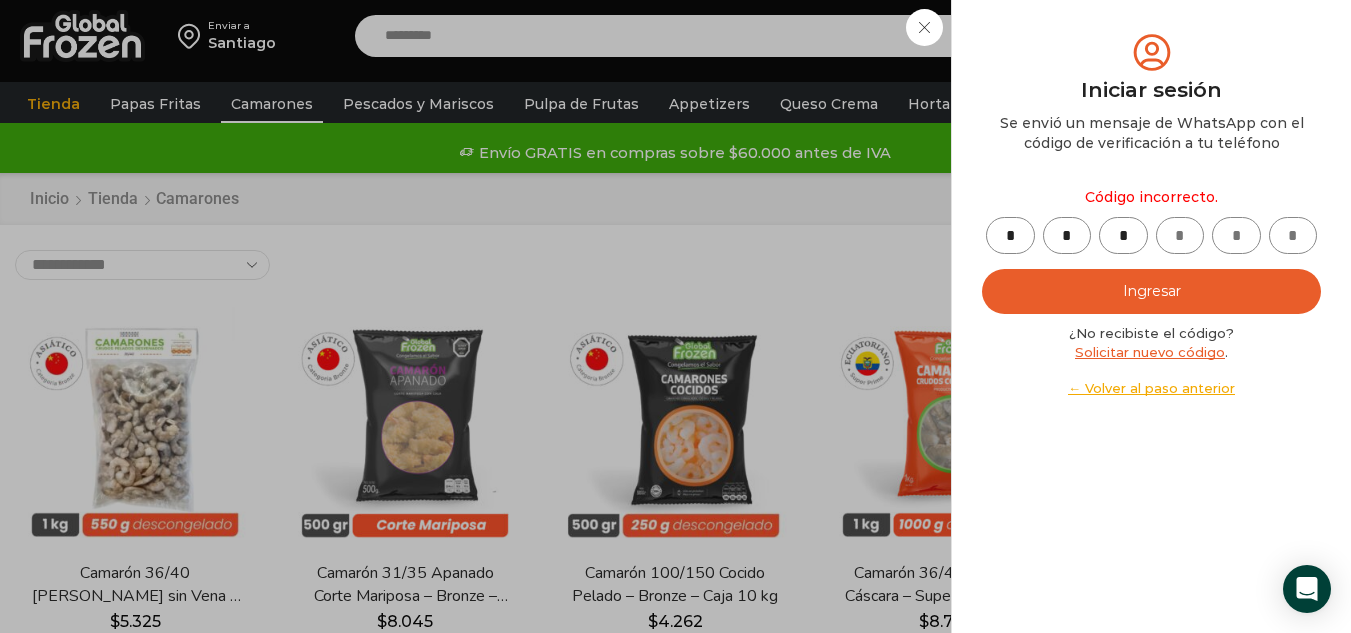 type 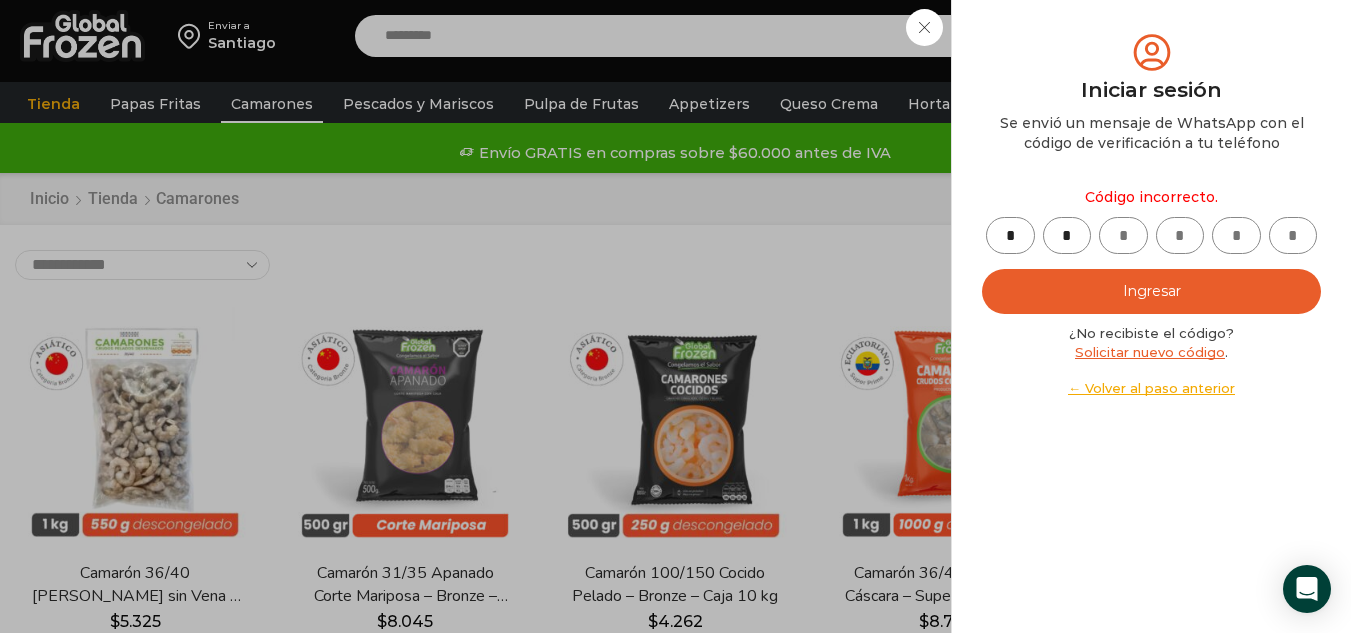 type 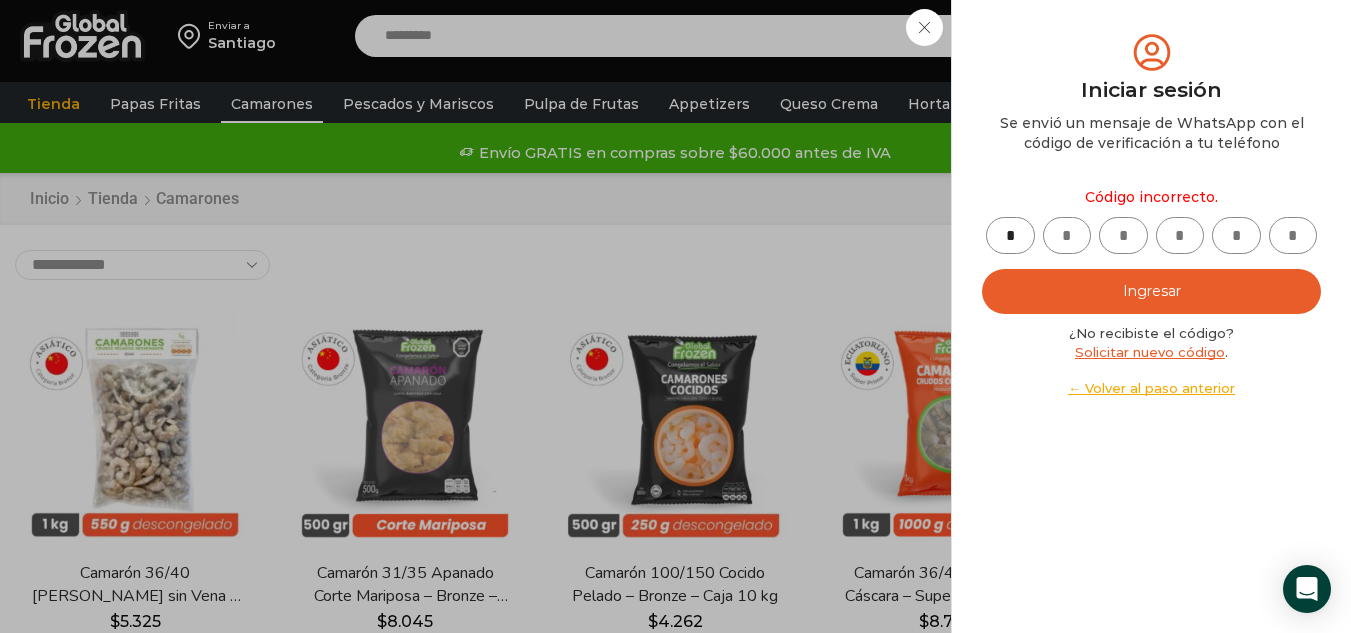 type 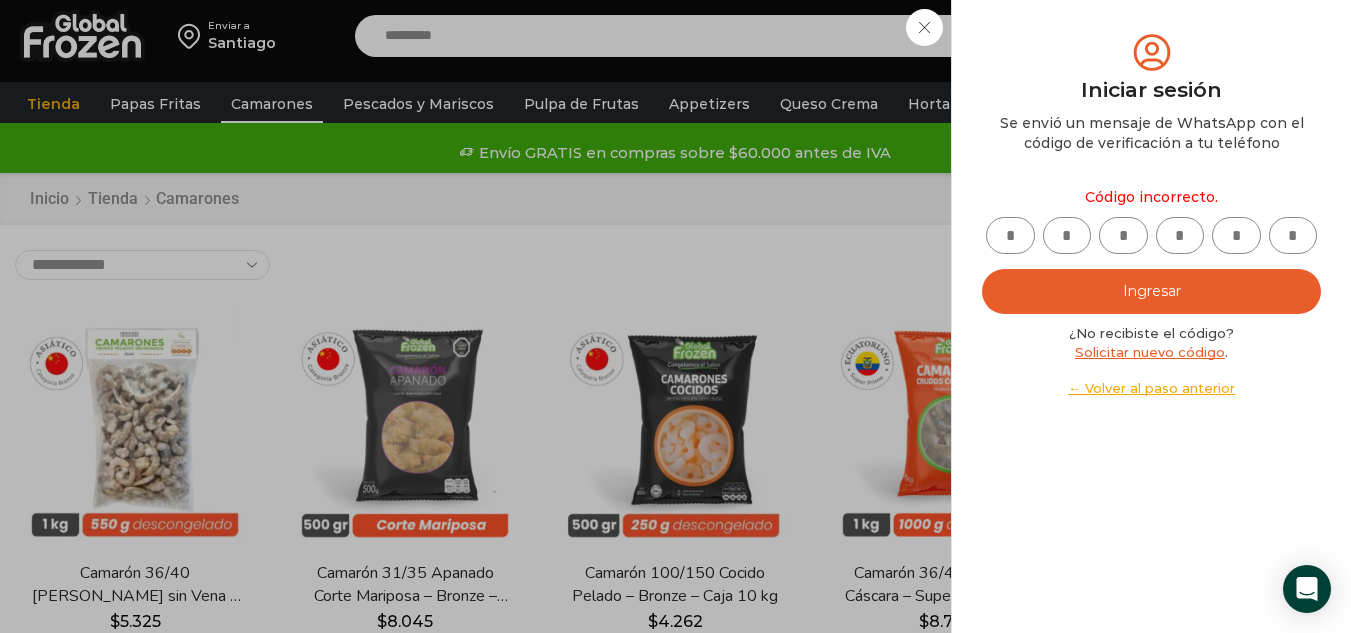 type 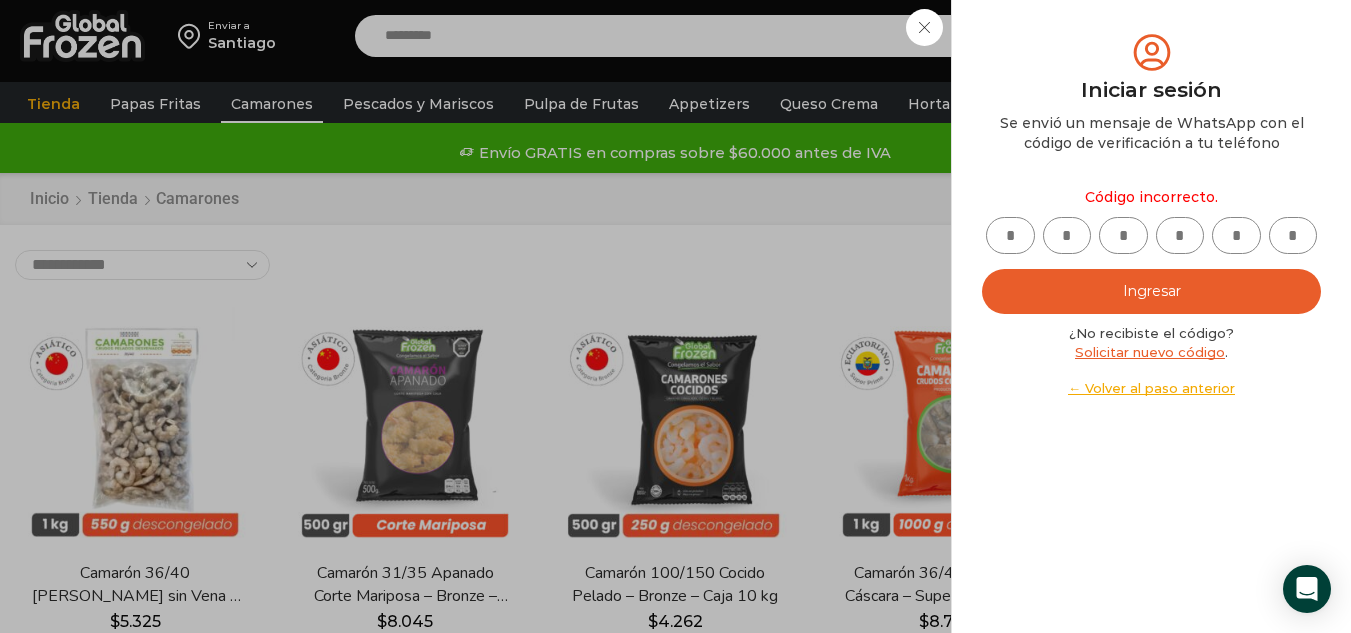 click on "Solicitar nuevo código" at bounding box center [1150, 352] 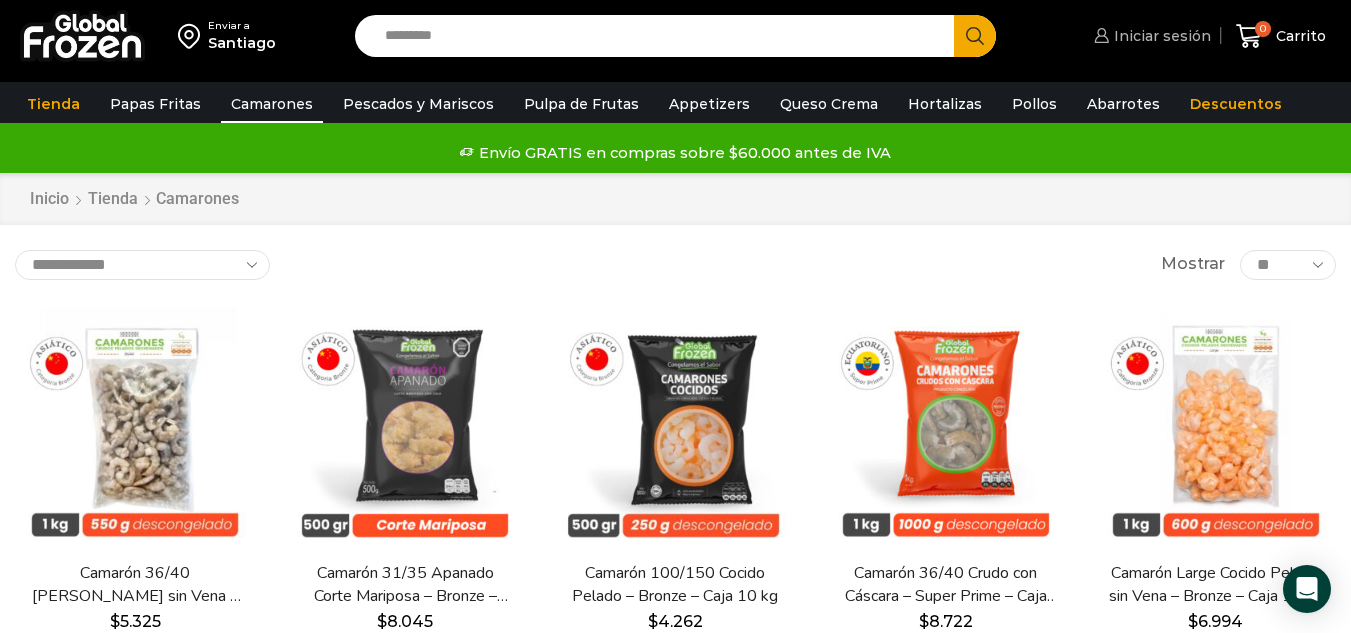 drag, startPoint x: 1209, startPoint y: 33, endPoint x: 1200, endPoint y: 49, distance: 18.35756 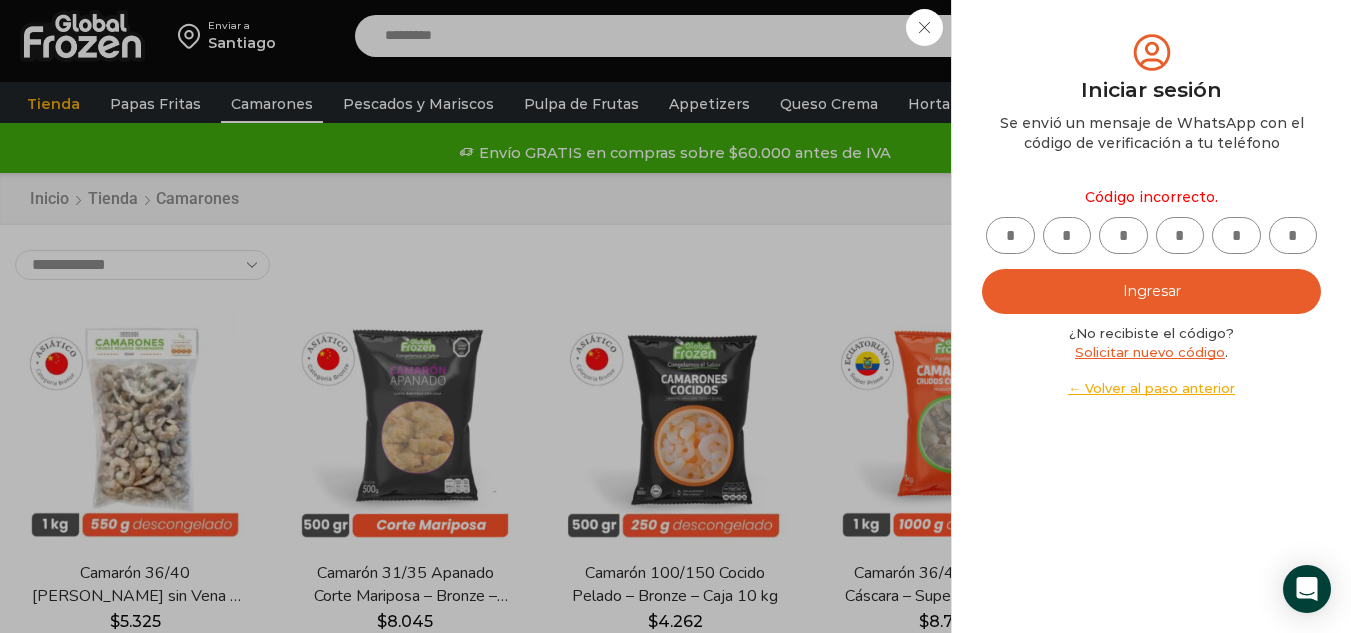 click on "← Volver al paso anterior" at bounding box center [1151, 388] 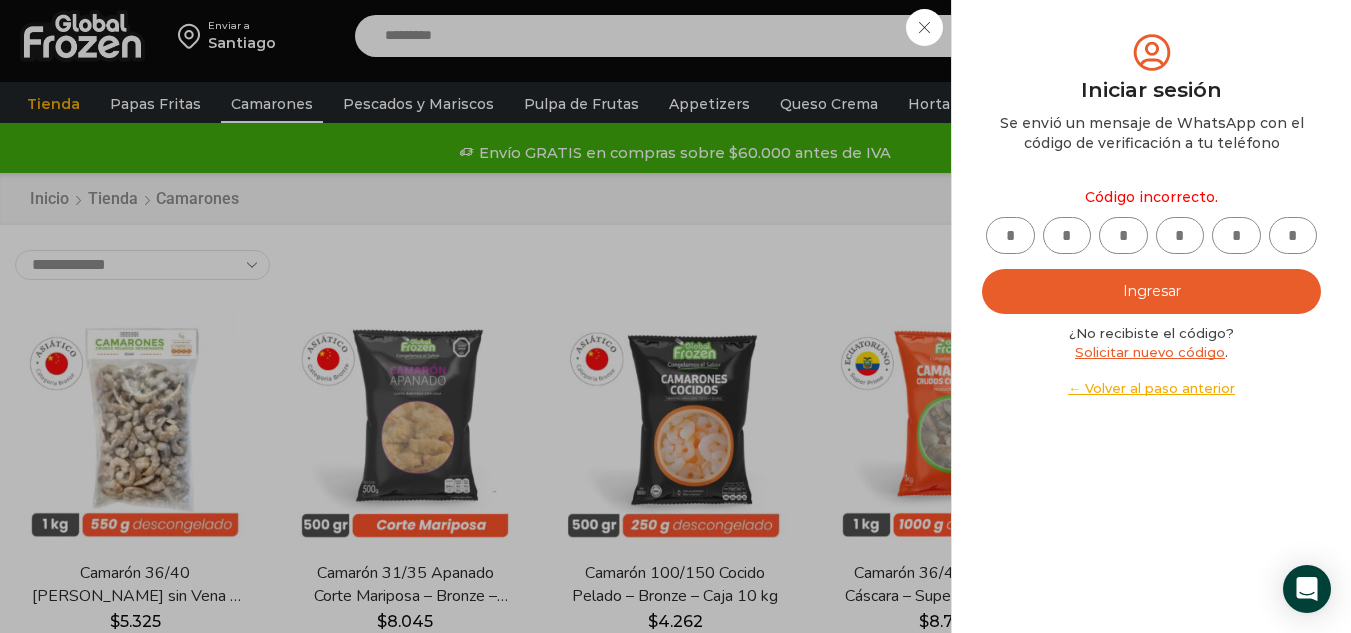 click on "← Volver al paso anterior" at bounding box center [1151, 388] 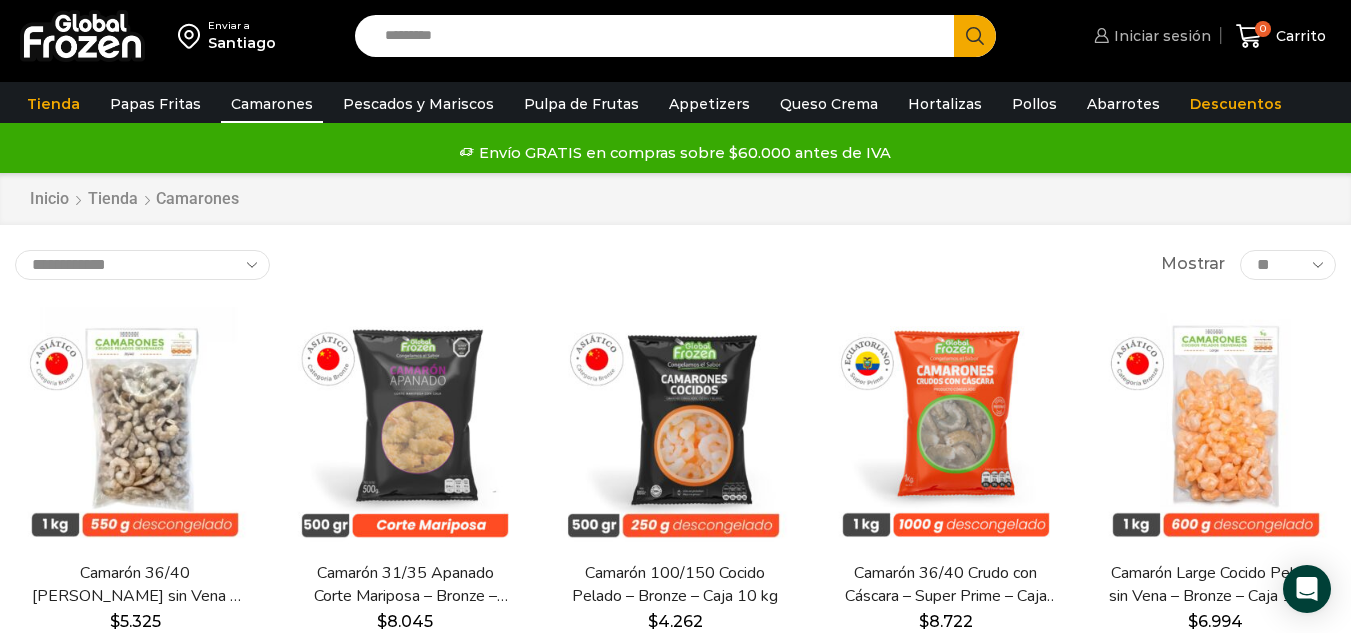 click on "Iniciar sesión" at bounding box center (1160, 36) 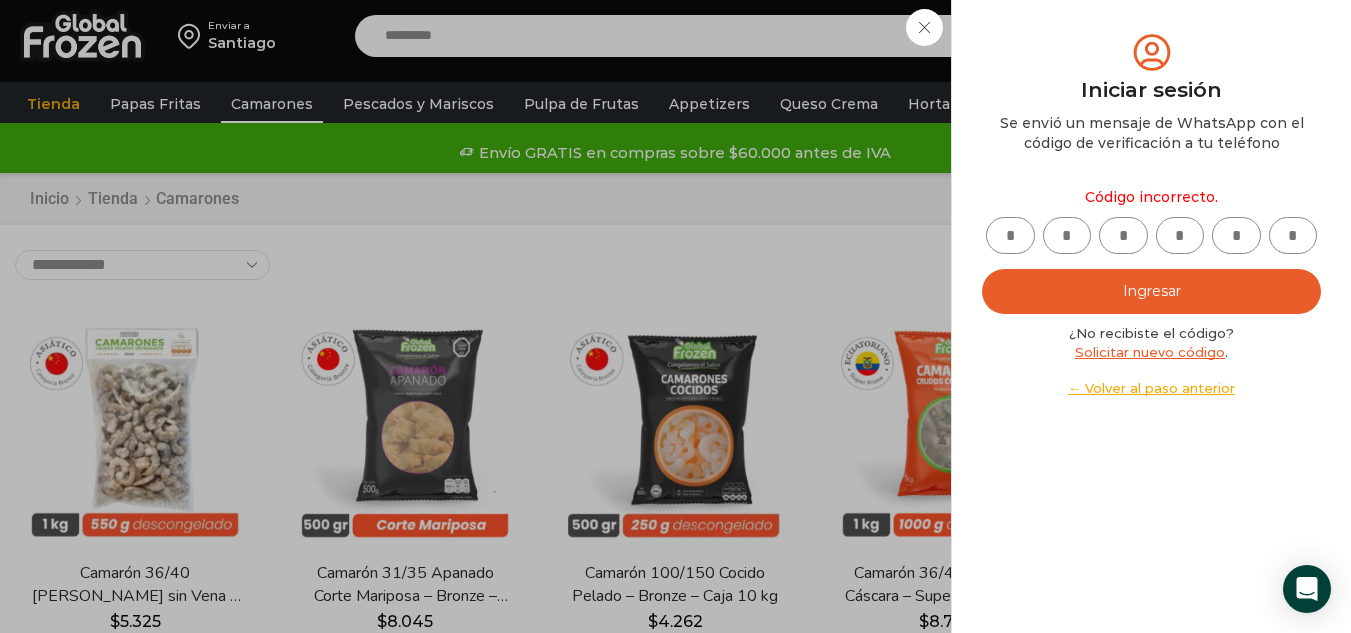 click on "Solicitar nuevo código" at bounding box center [1150, 352] 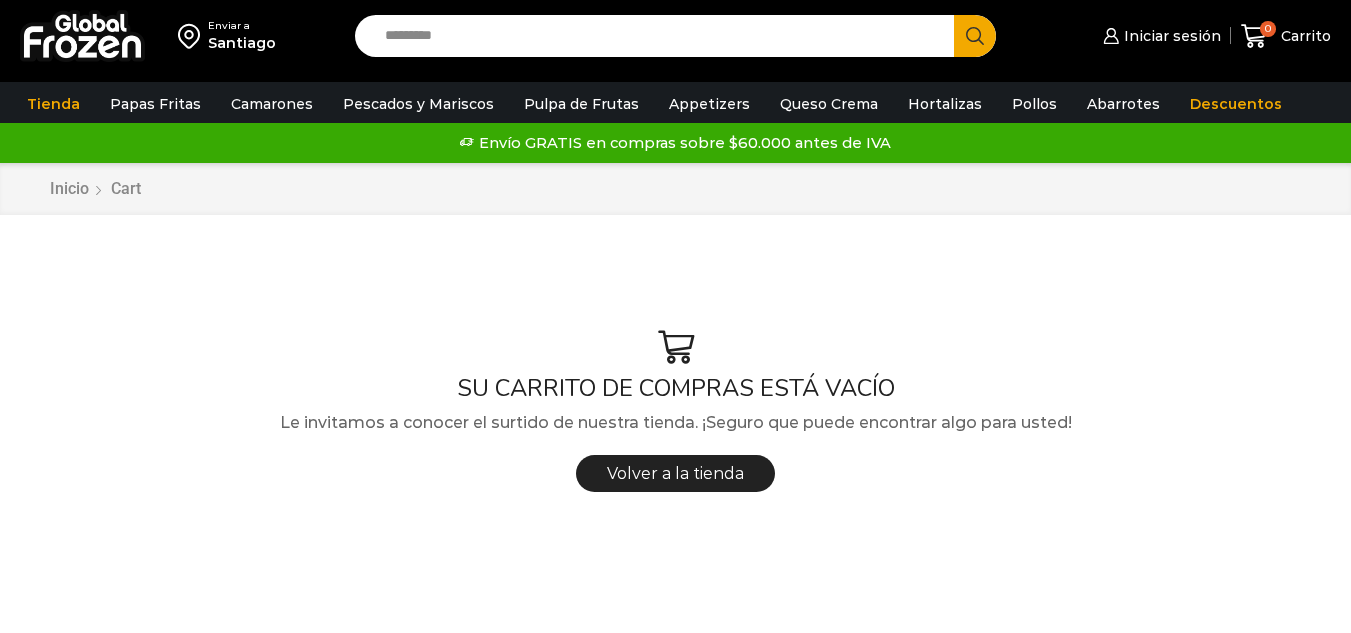 scroll, scrollTop: 0, scrollLeft: 0, axis: both 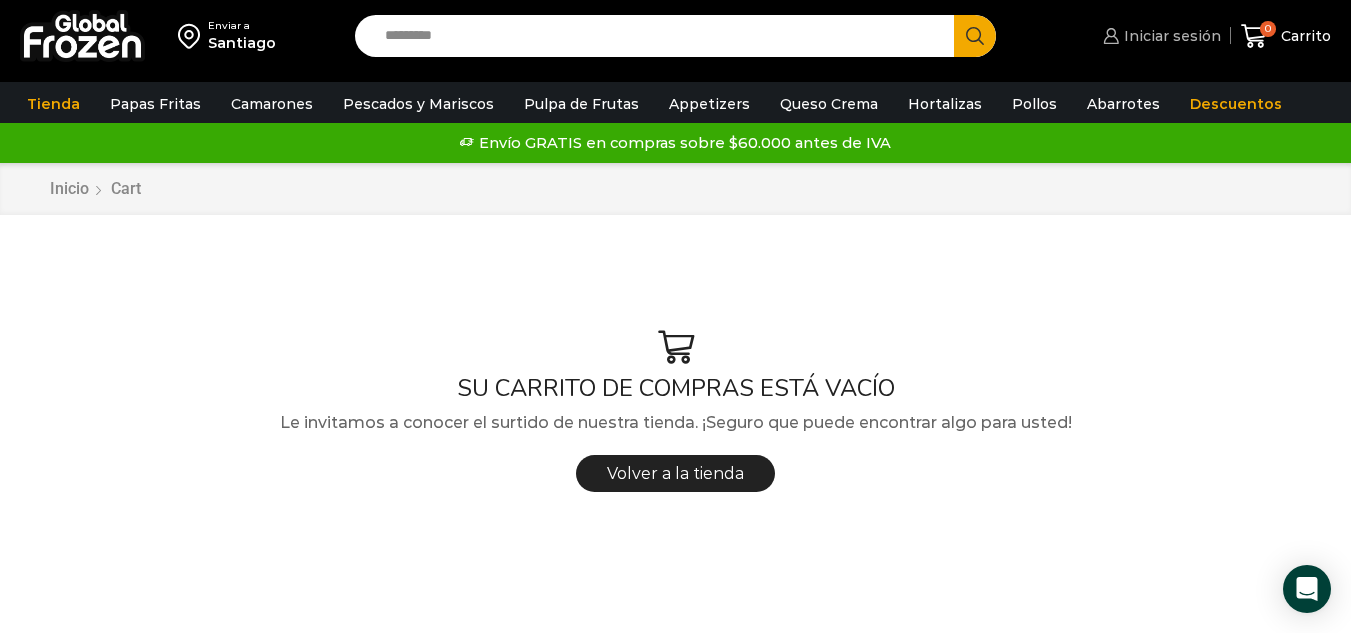 click on "Iniciar sesión" at bounding box center [1170, 36] 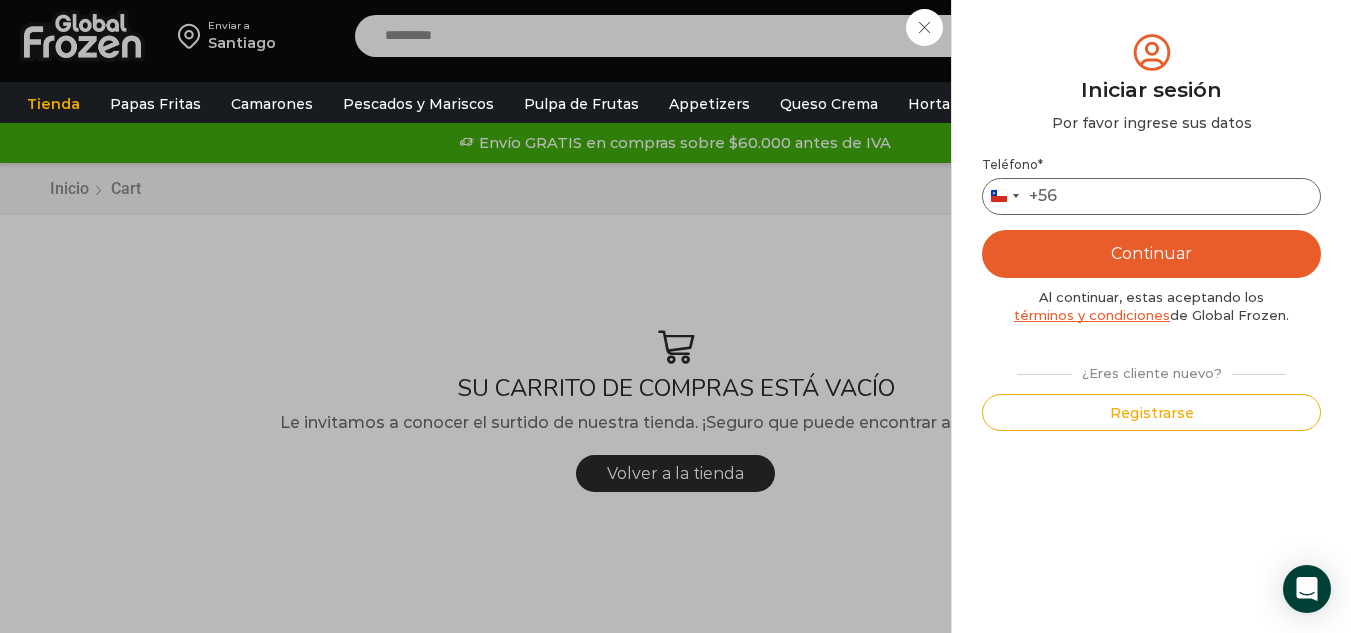 click on "Teléfono
*" at bounding box center [1151, 196] 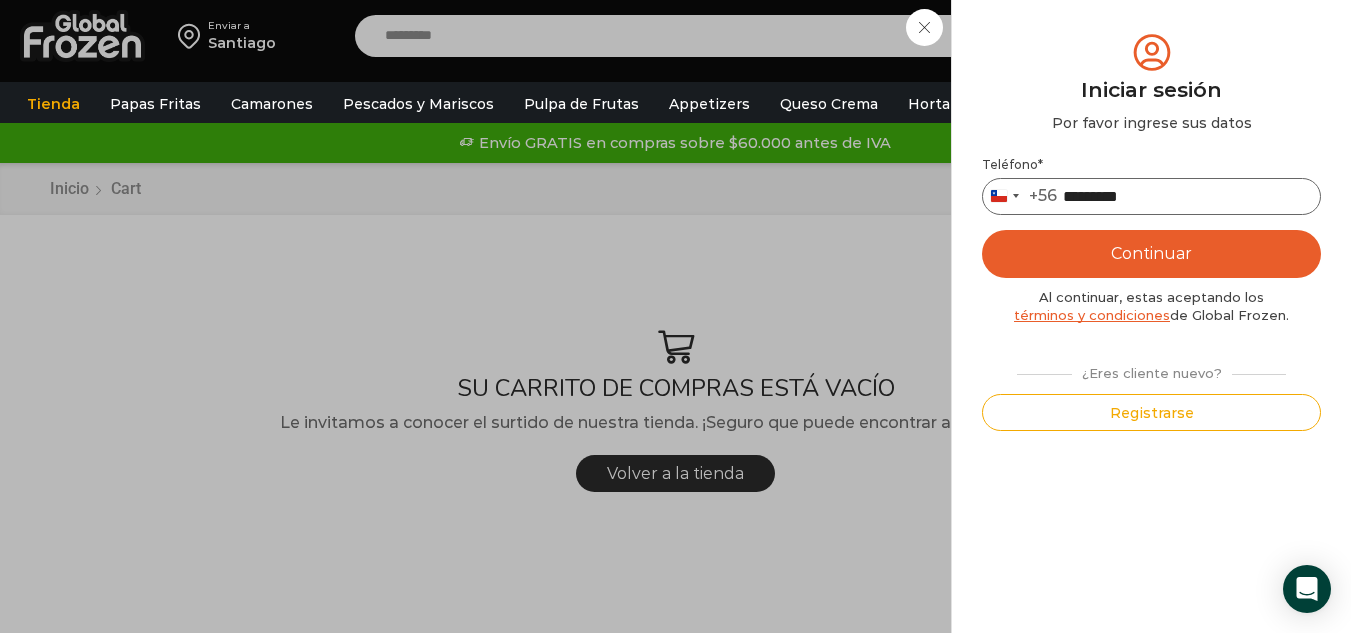 type on "*********" 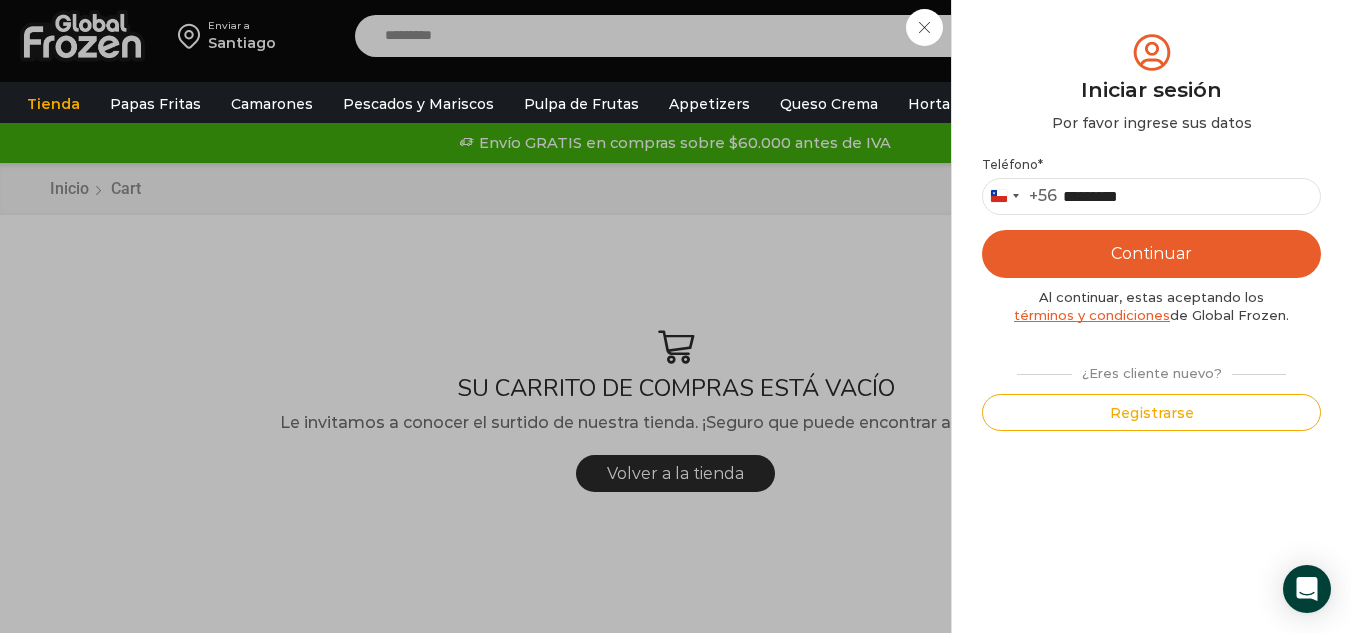 click on "Continuar" at bounding box center (1151, 254) 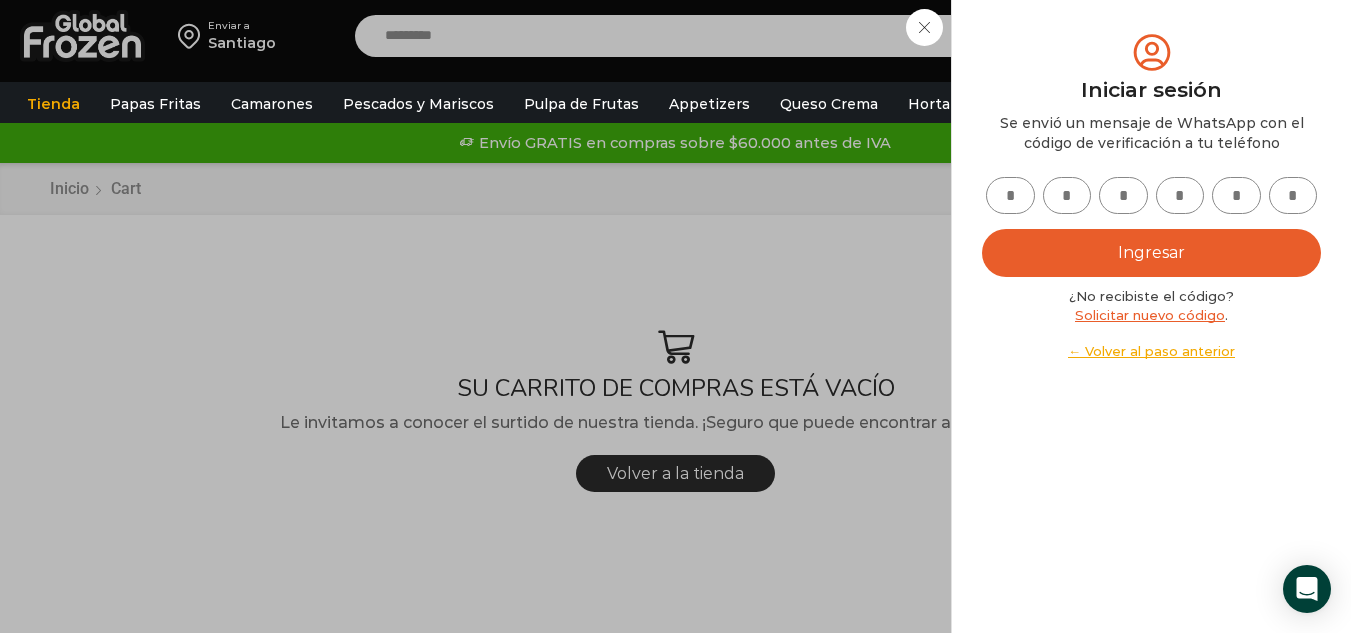 click at bounding box center (1010, 195) 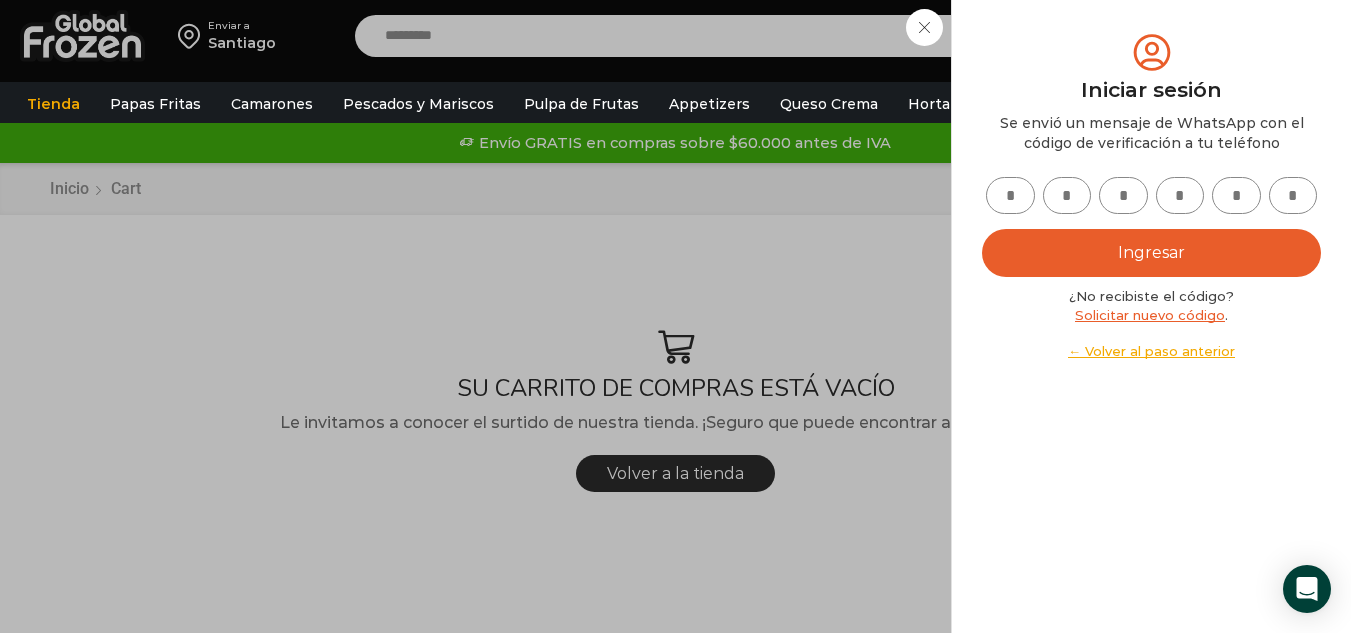 type on "*" 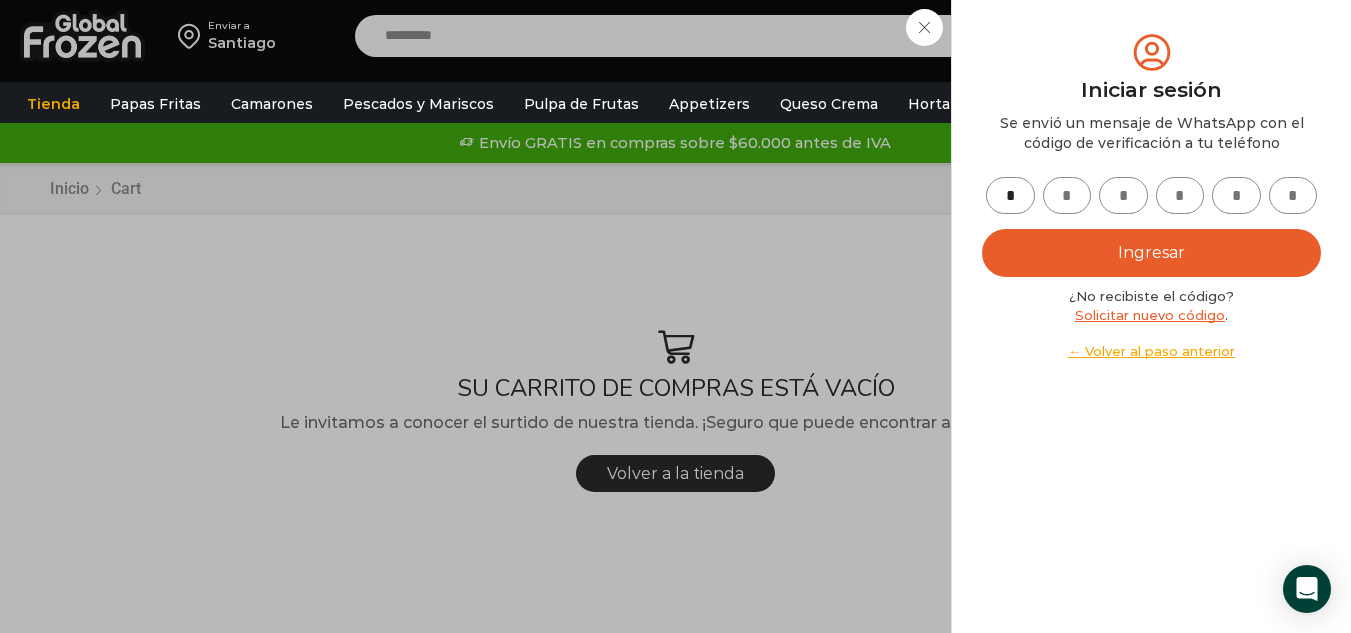 type on "*" 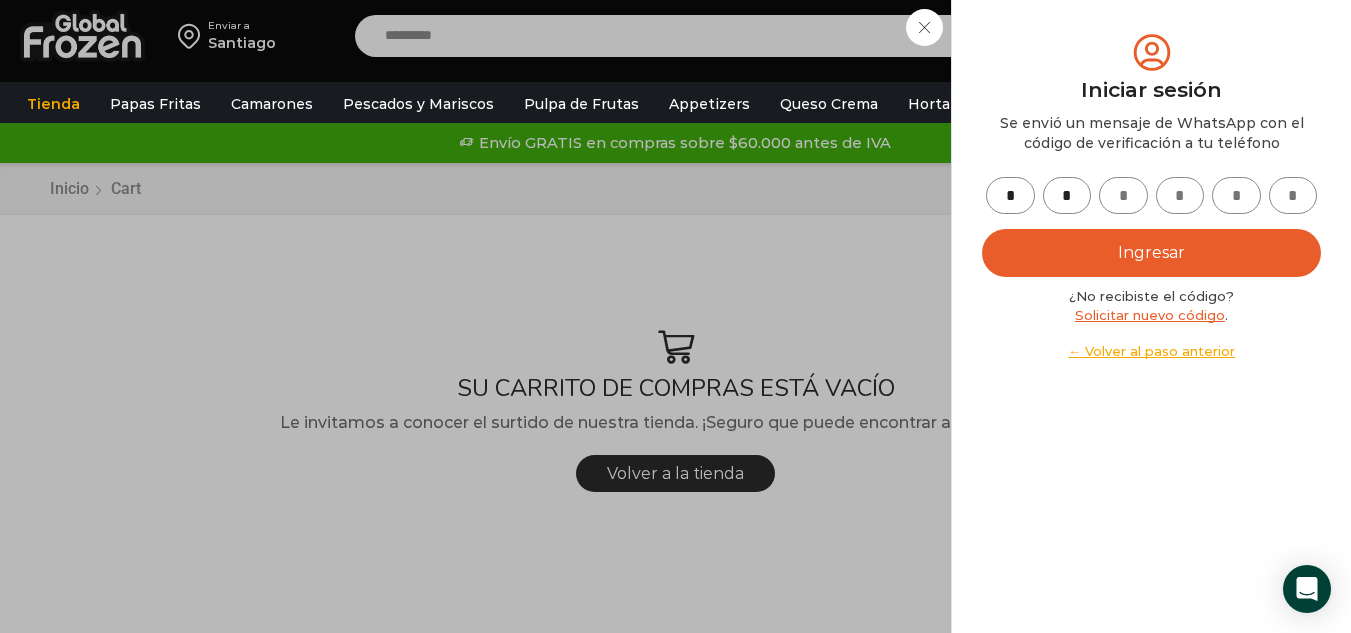 type on "*" 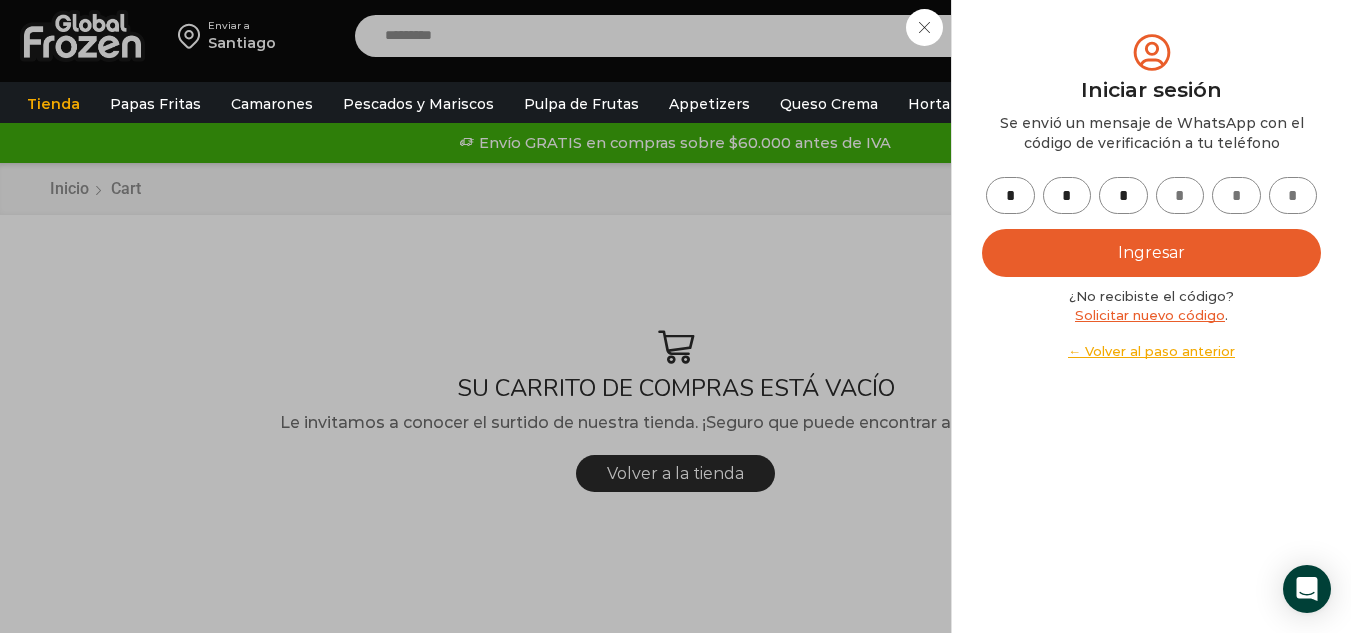 type on "*" 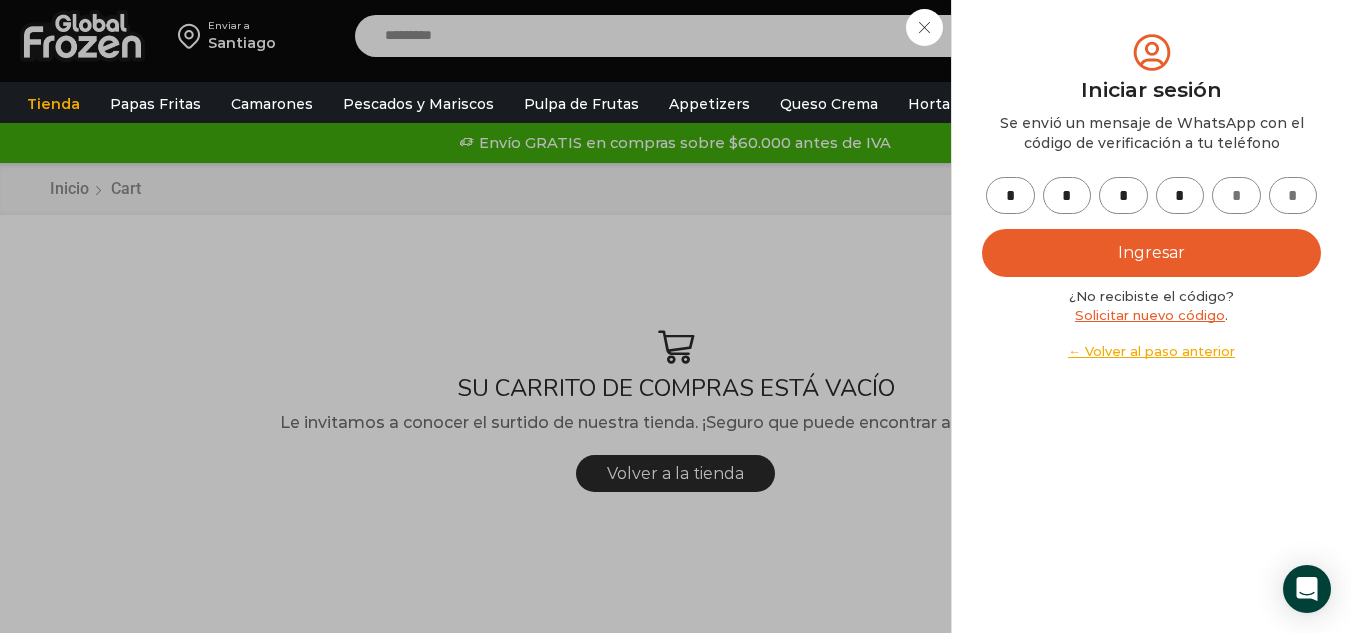 type on "*" 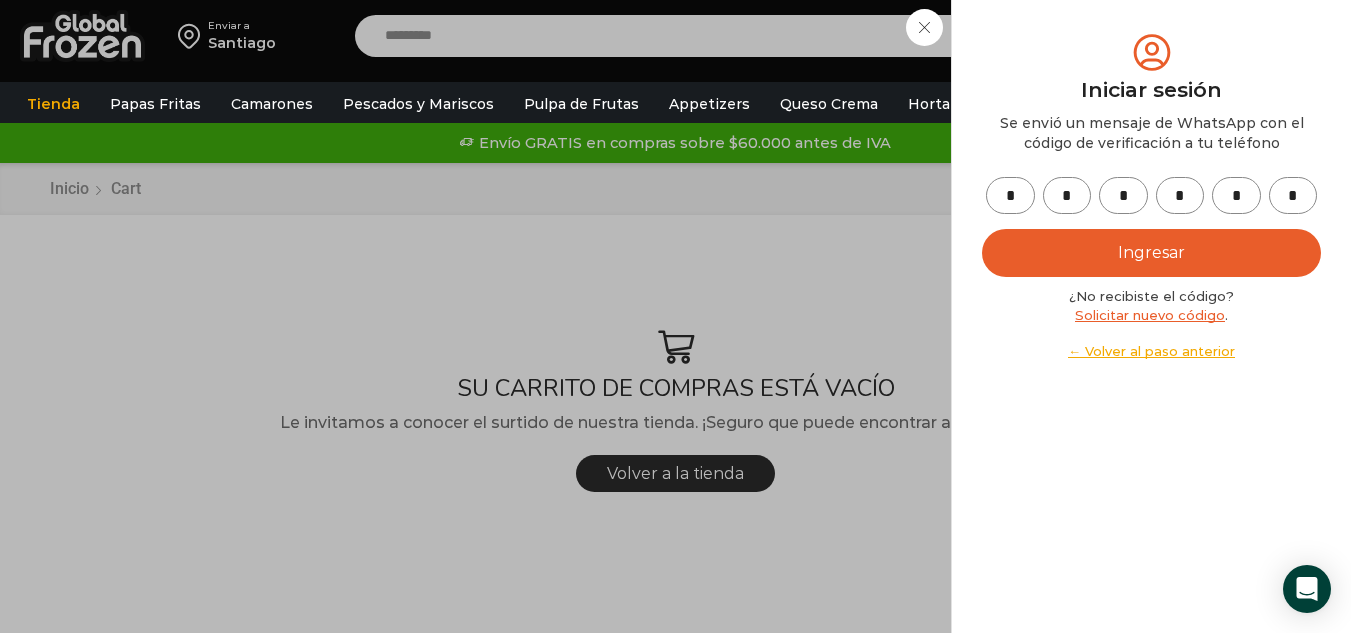 type on "*" 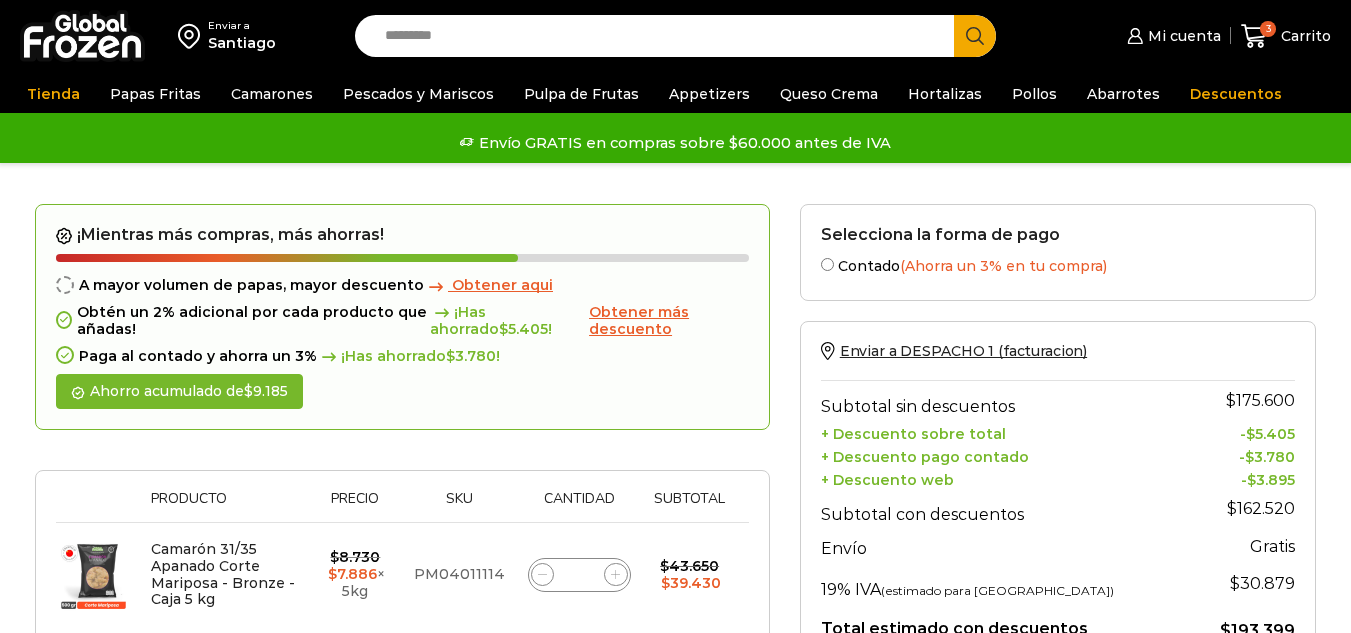 scroll, scrollTop: 0, scrollLeft: 0, axis: both 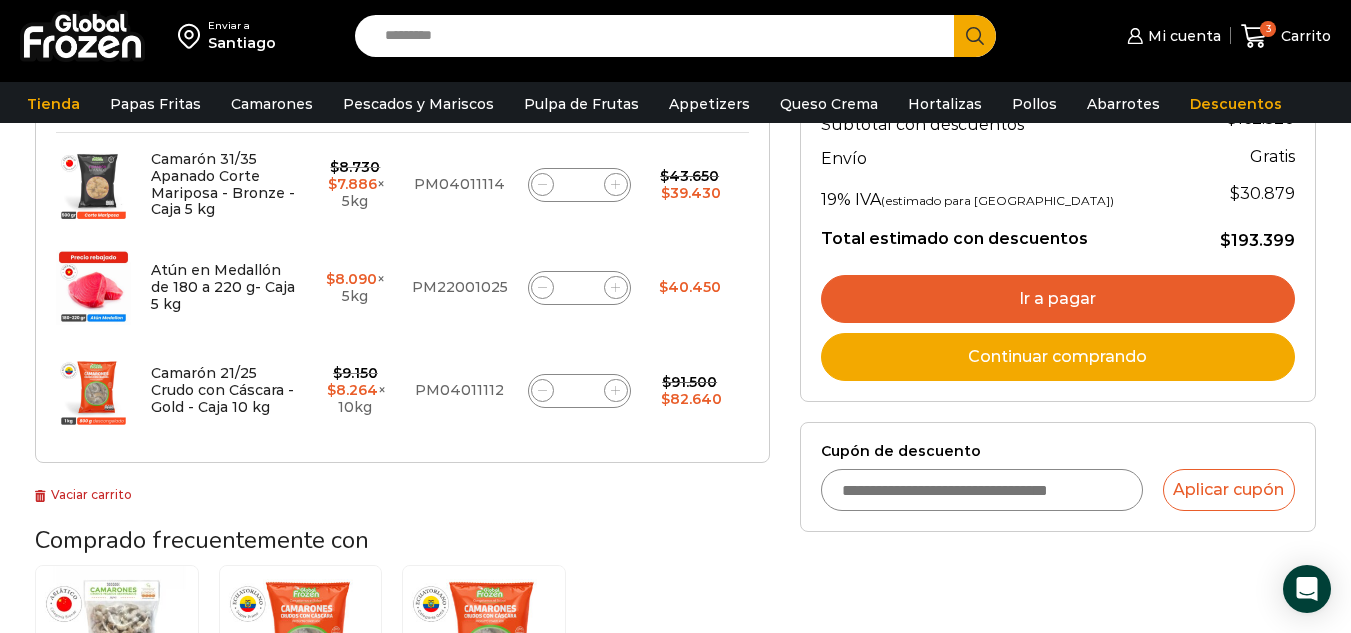 click 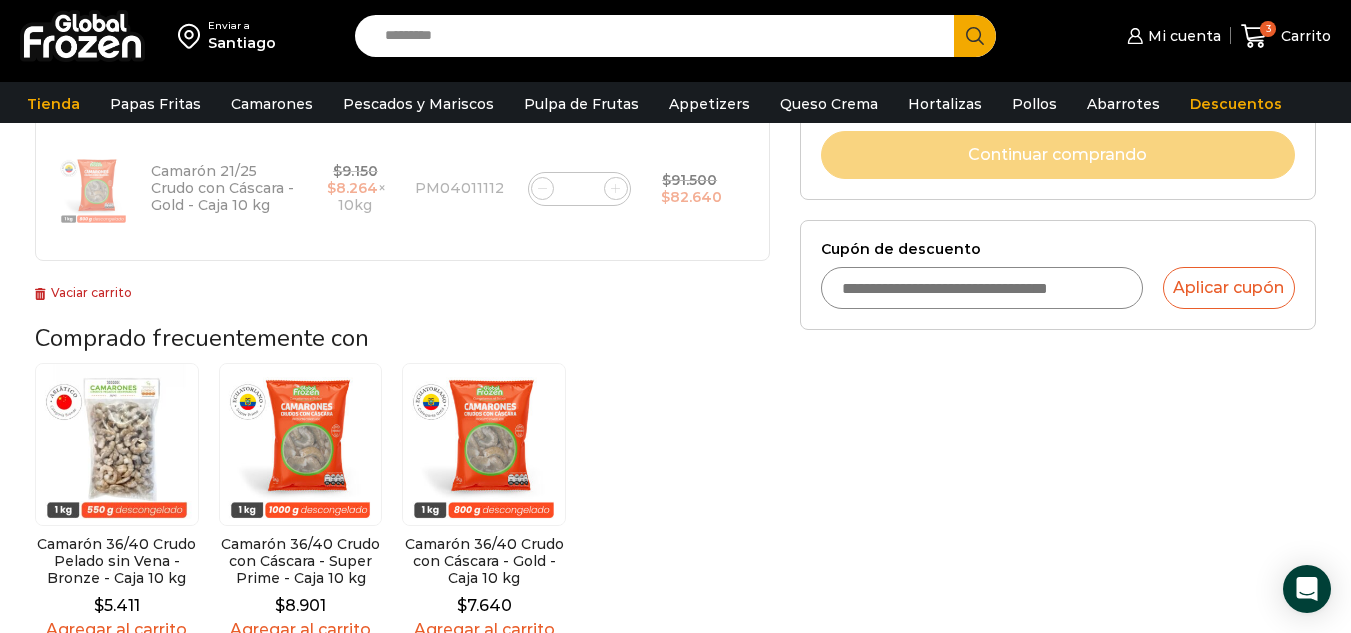 scroll, scrollTop: 700, scrollLeft: 0, axis: vertical 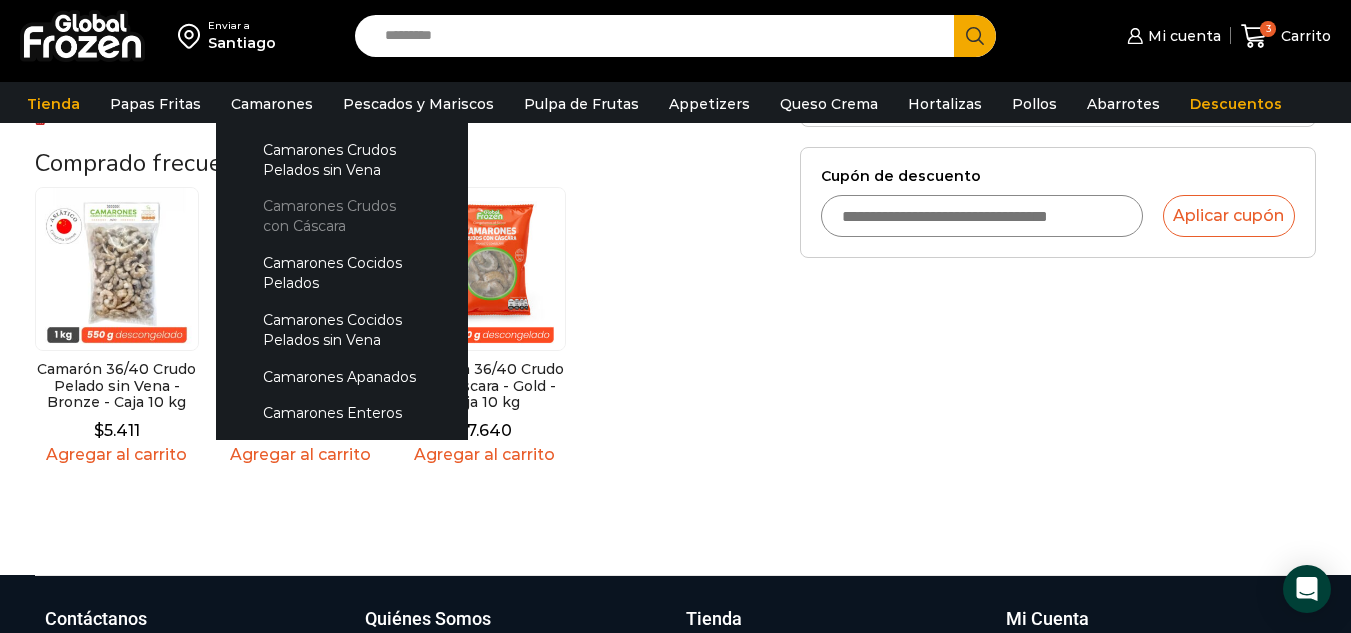 click on "Camarones Crudos con Cáscara" at bounding box center [342, 216] 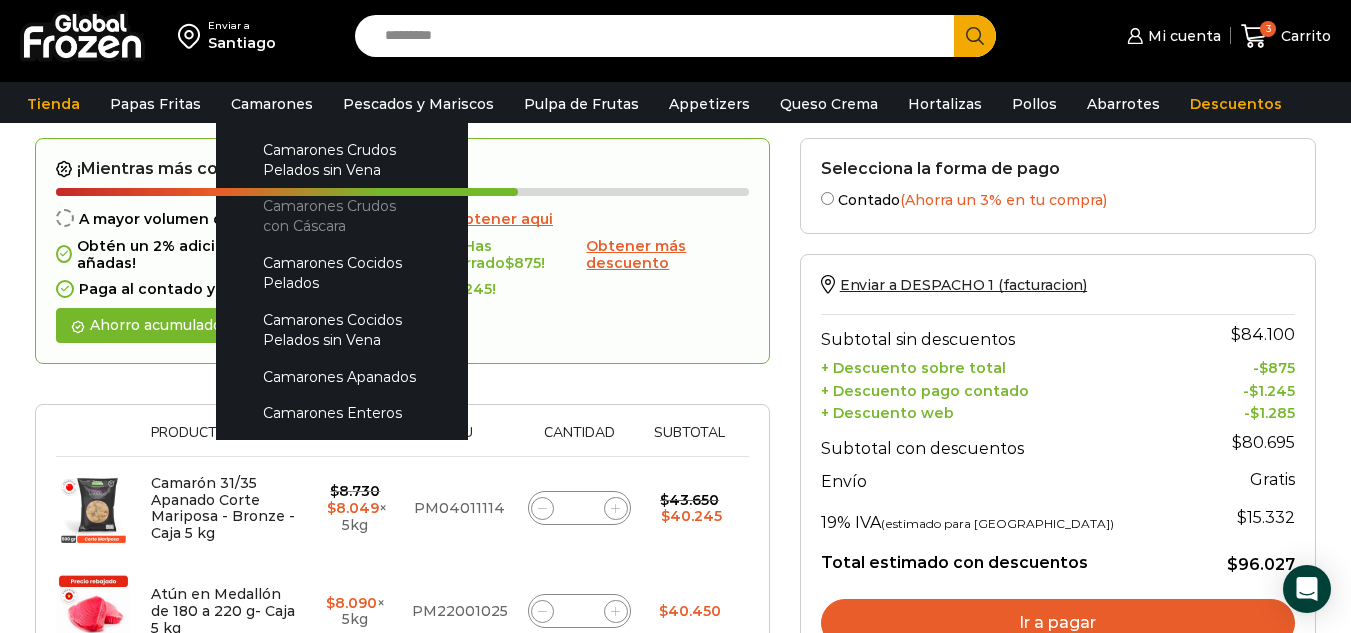 scroll, scrollTop: 113, scrollLeft: 0, axis: vertical 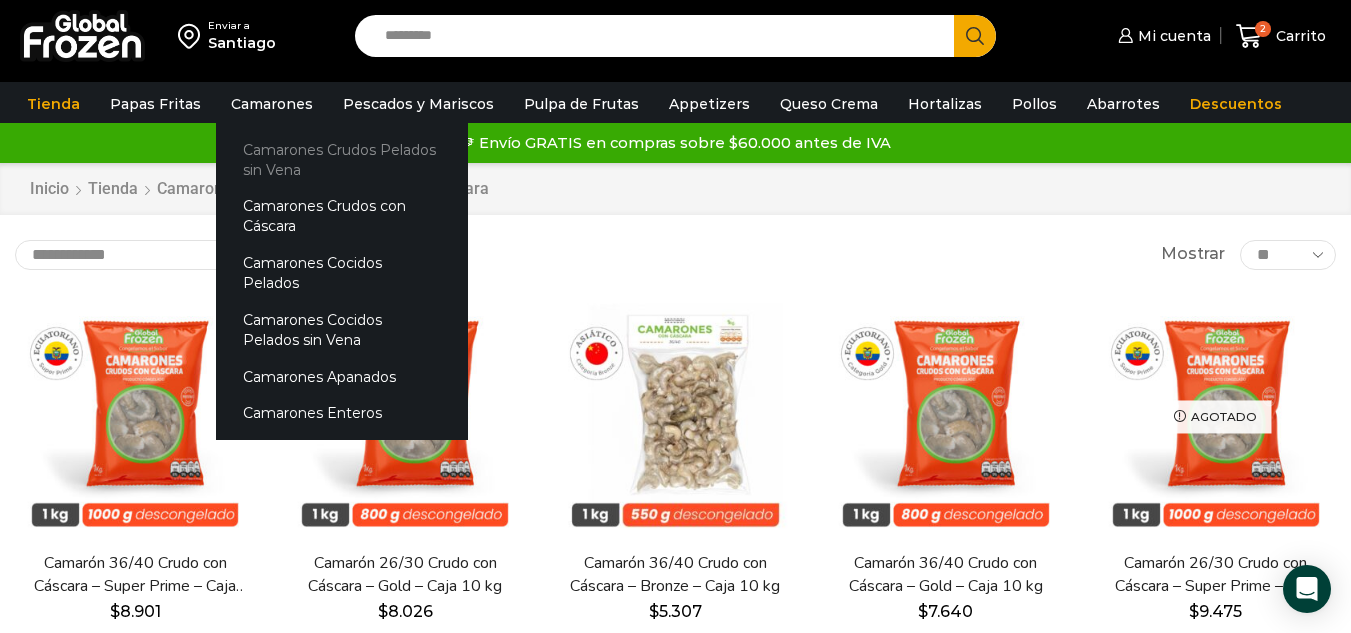 click on "Camarones Crudos Pelados sin Vena" at bounding box center [342, 159] 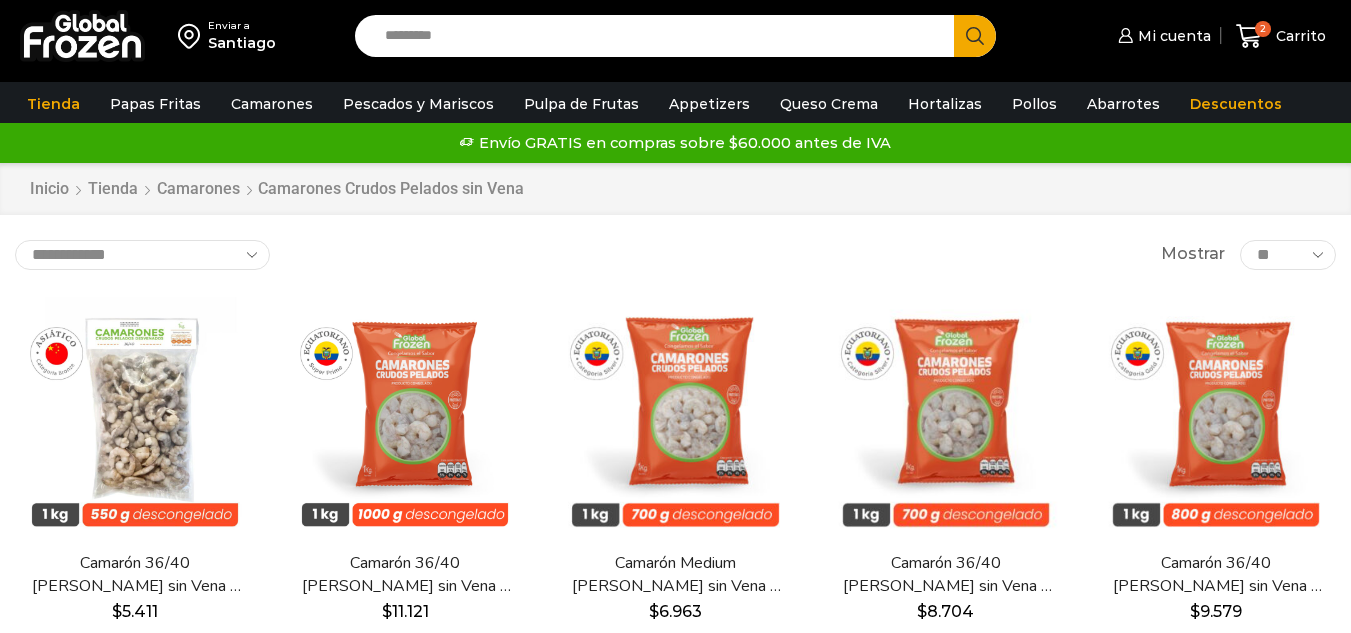 scroll, scrollTop: 0, scrollLeft: 0, axis: both 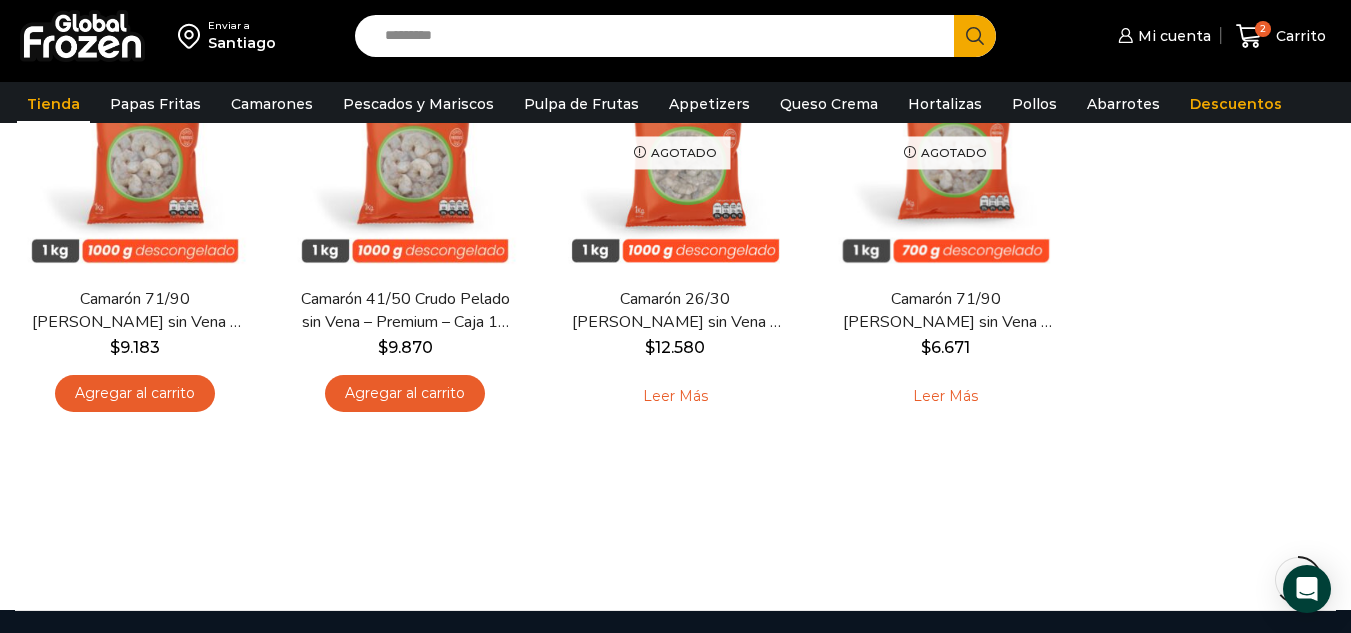 click on "Tienda" at bounding box center [53, 104] 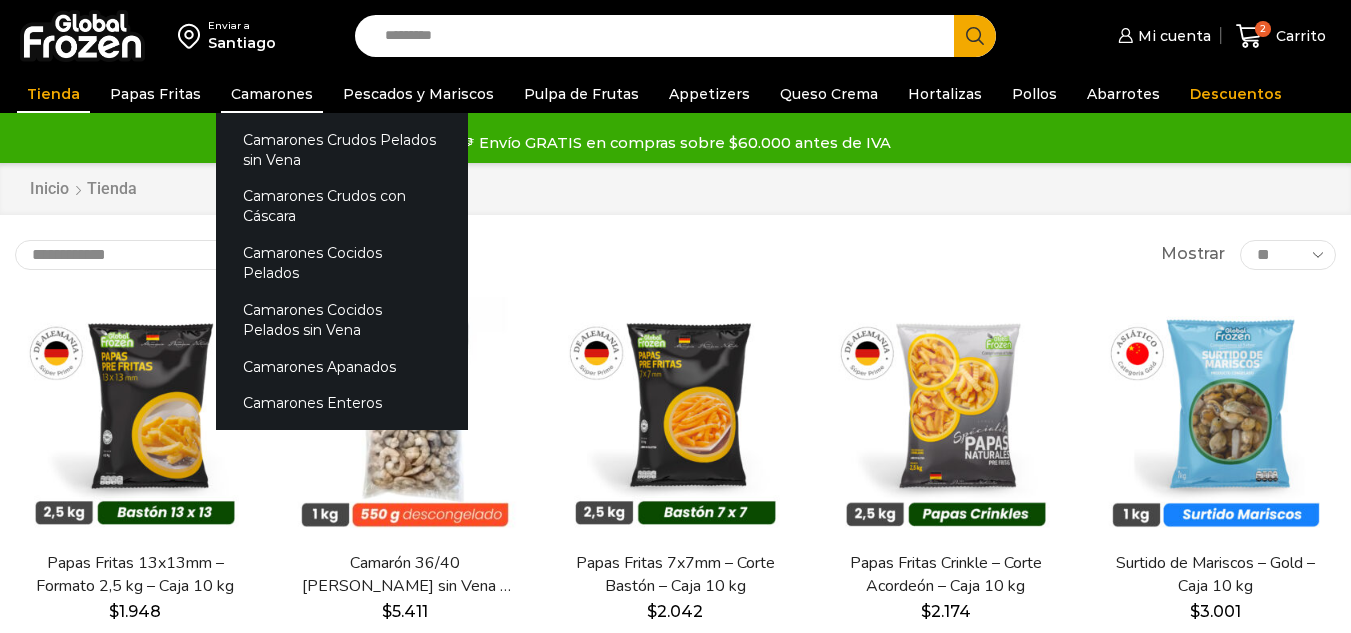 scroll, scrollTop: 0, scrollLeft: 0, axis: both 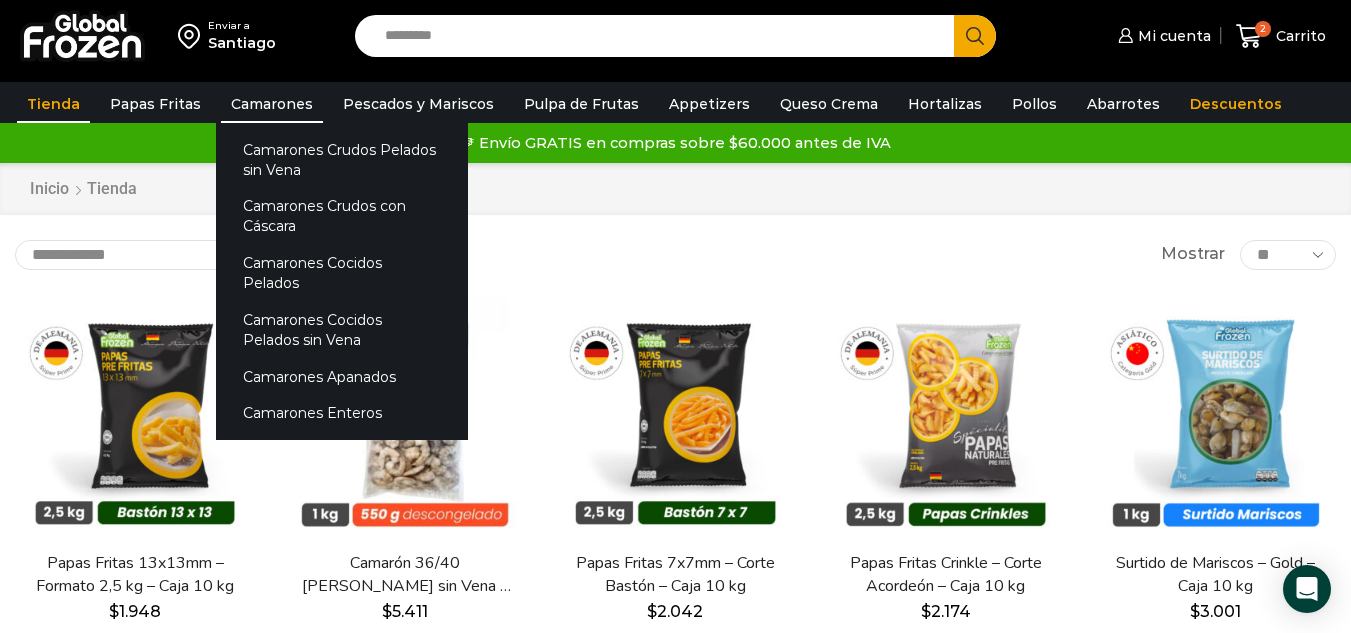 click on "Camarones" at bounding box center [272, 104] 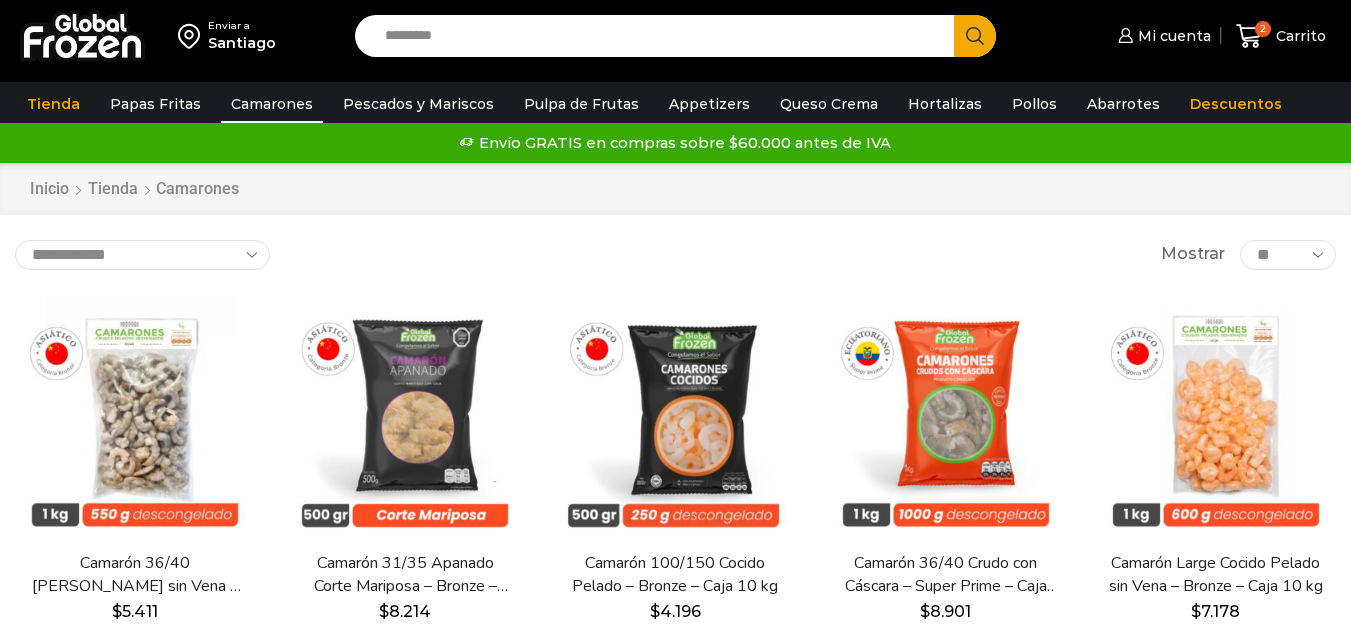 scroll, scrollTop: 0, scrollLeft: 0, axis: both 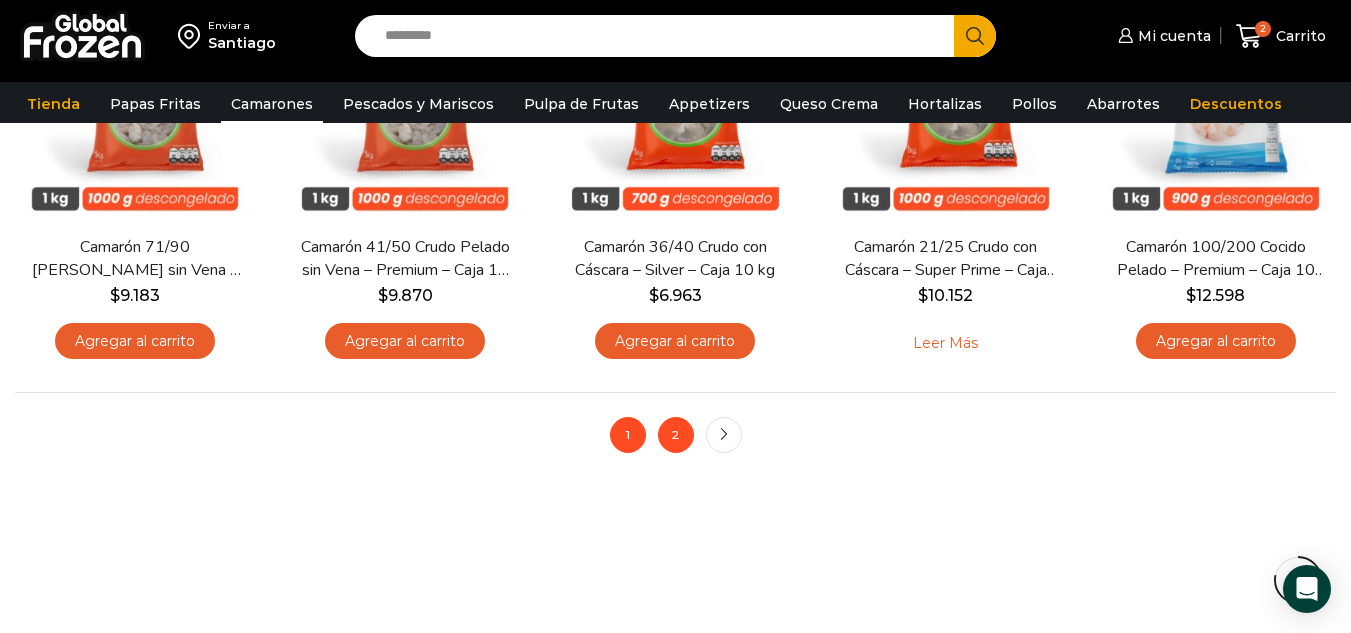 click on "2" at bounding box center [676, 435] 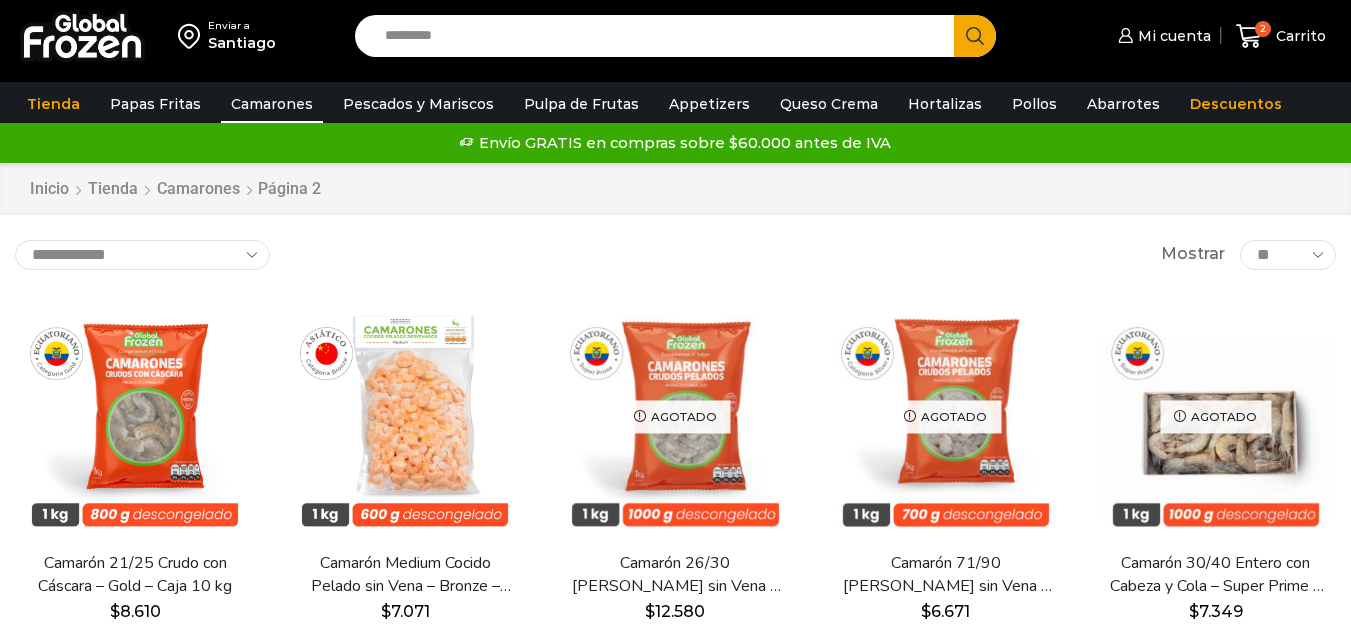 scroll, scrollTop: 0, scrollLeft: 0, axis: both 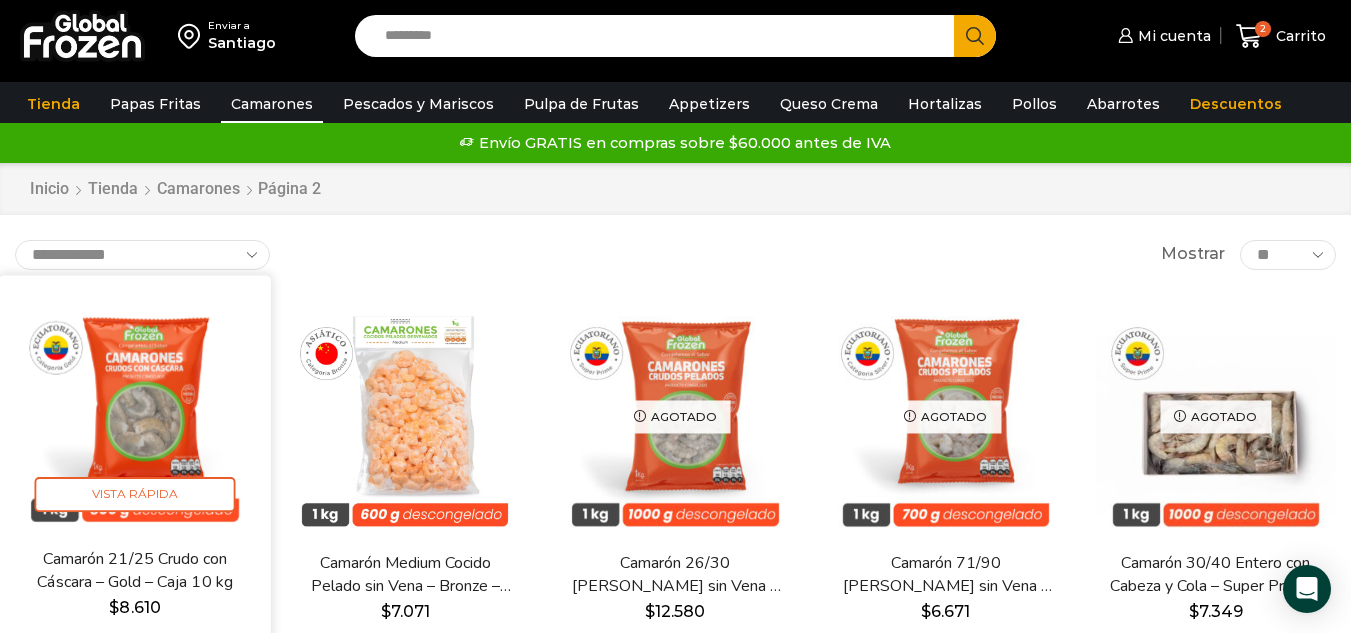 click at bounding box center (135, 411) 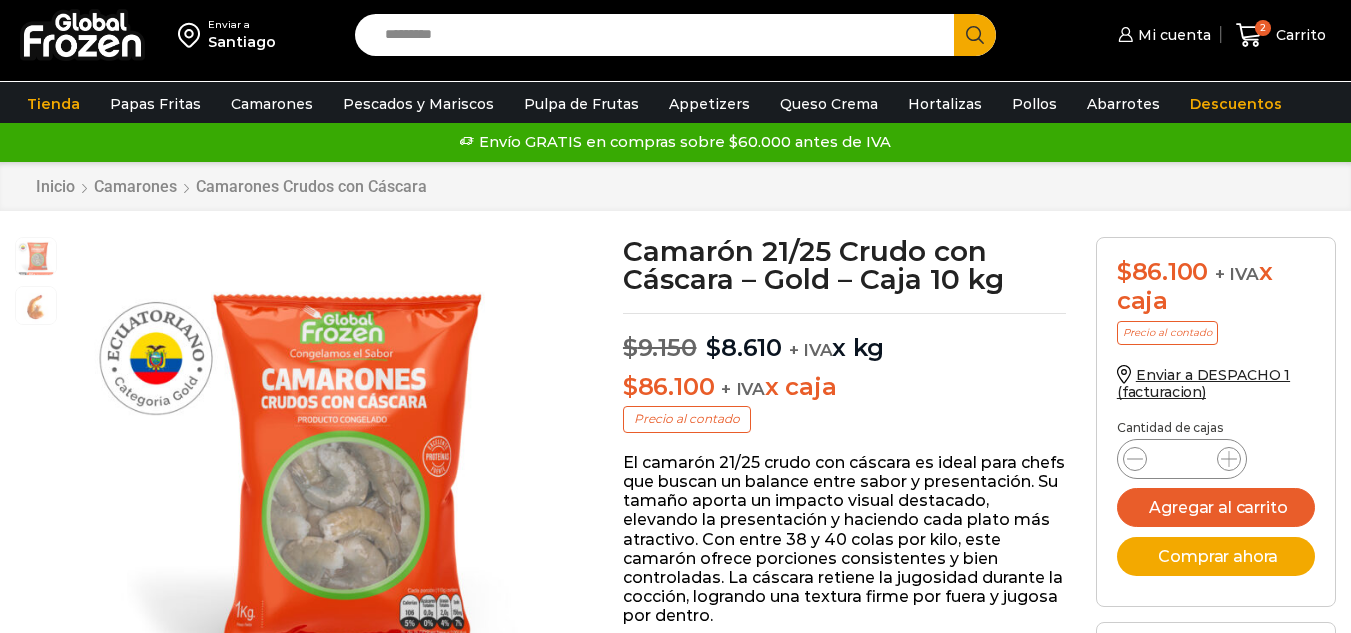 scroll, scrollTop: 1, scrollLeft: 0, axis: vertical 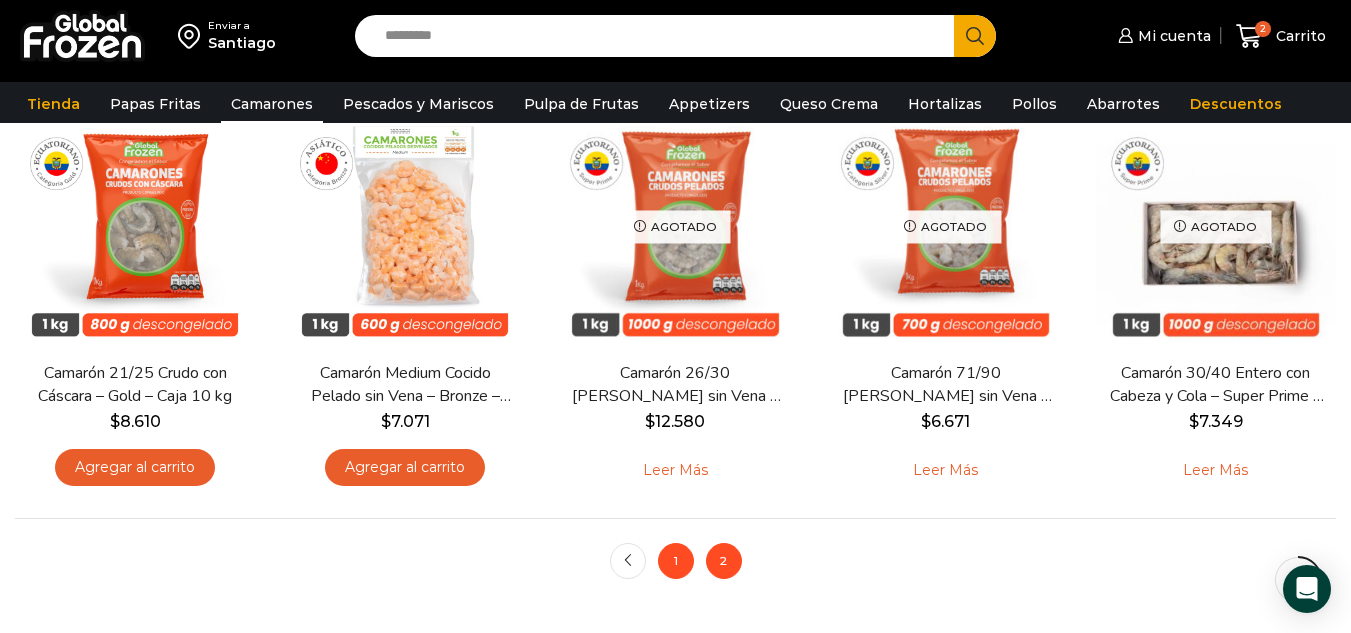 click on "1" at bounding box center [676, 561] 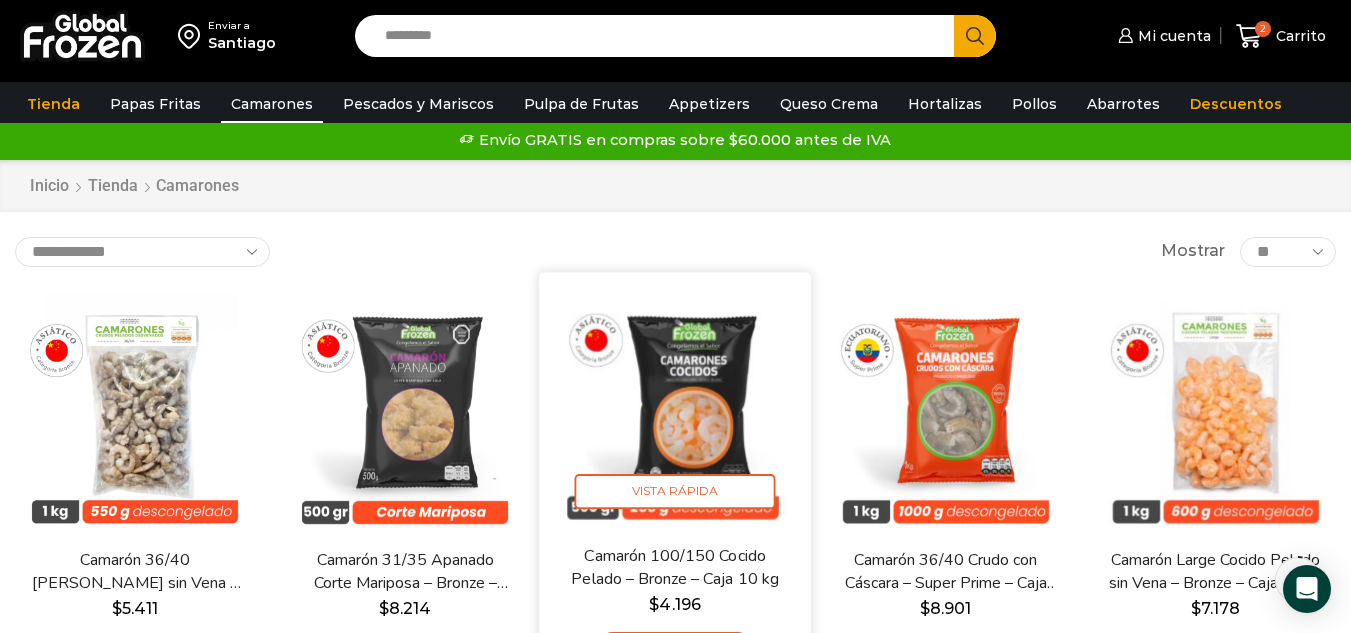 scroll, scrollTop: 78, scrollLeft: 0, axis: vertical 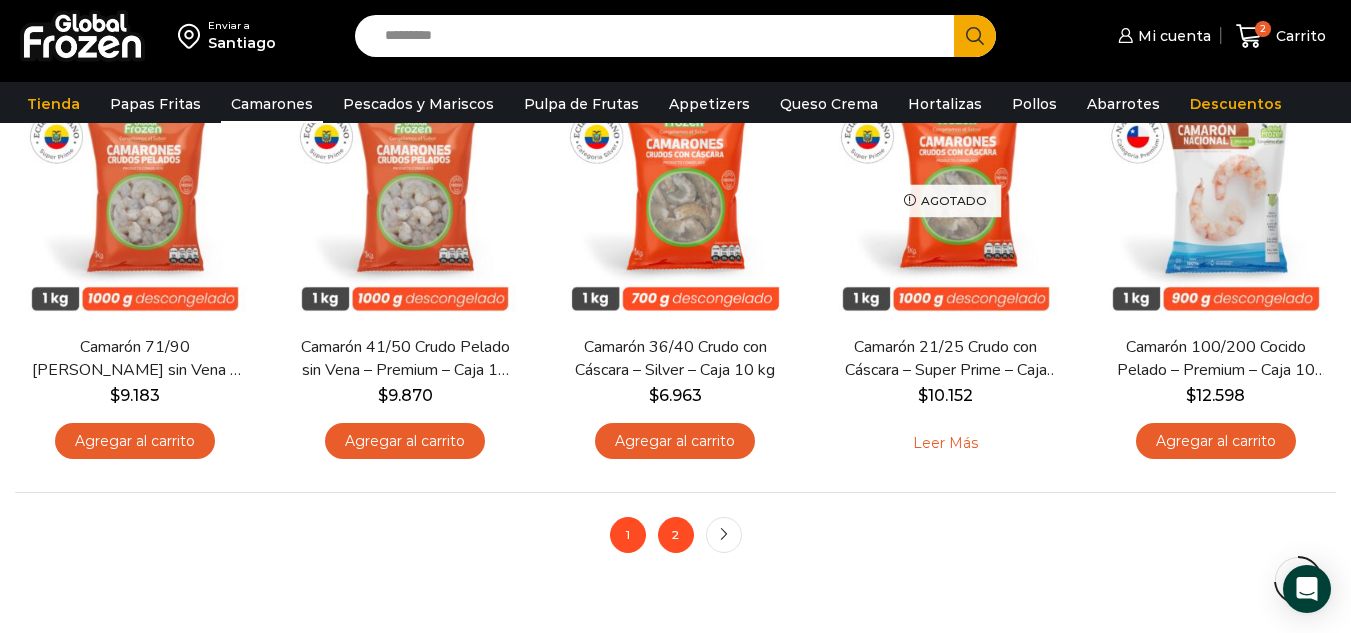 click on "2" at bounding box center [676, 535] 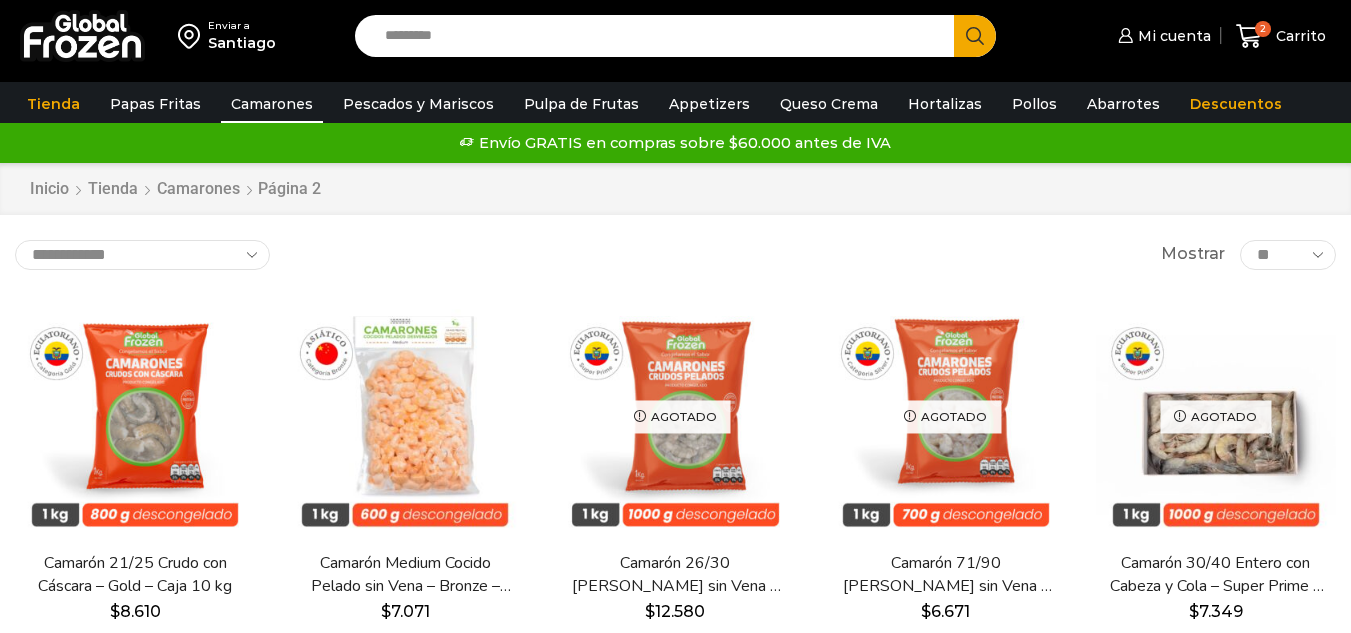 scroll, scrollTop: 0, scrollLeft: 0, axis: both 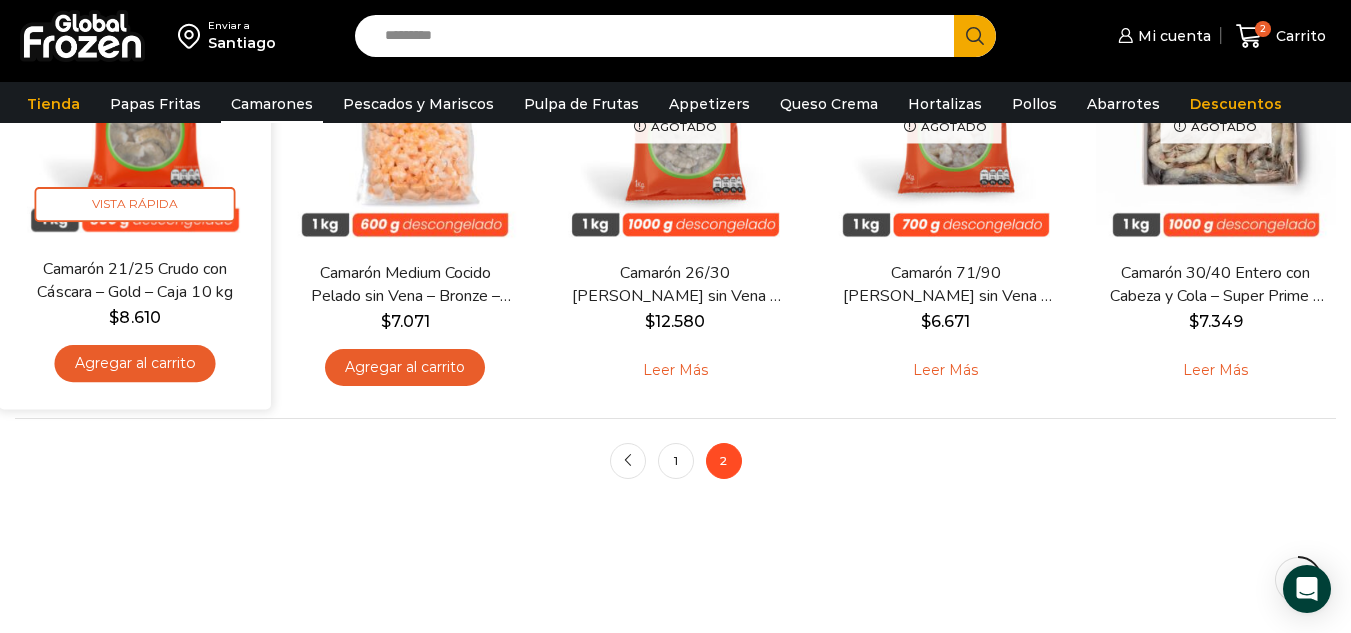 click on "Agregar al carrito" at bounding box center [135, 363] 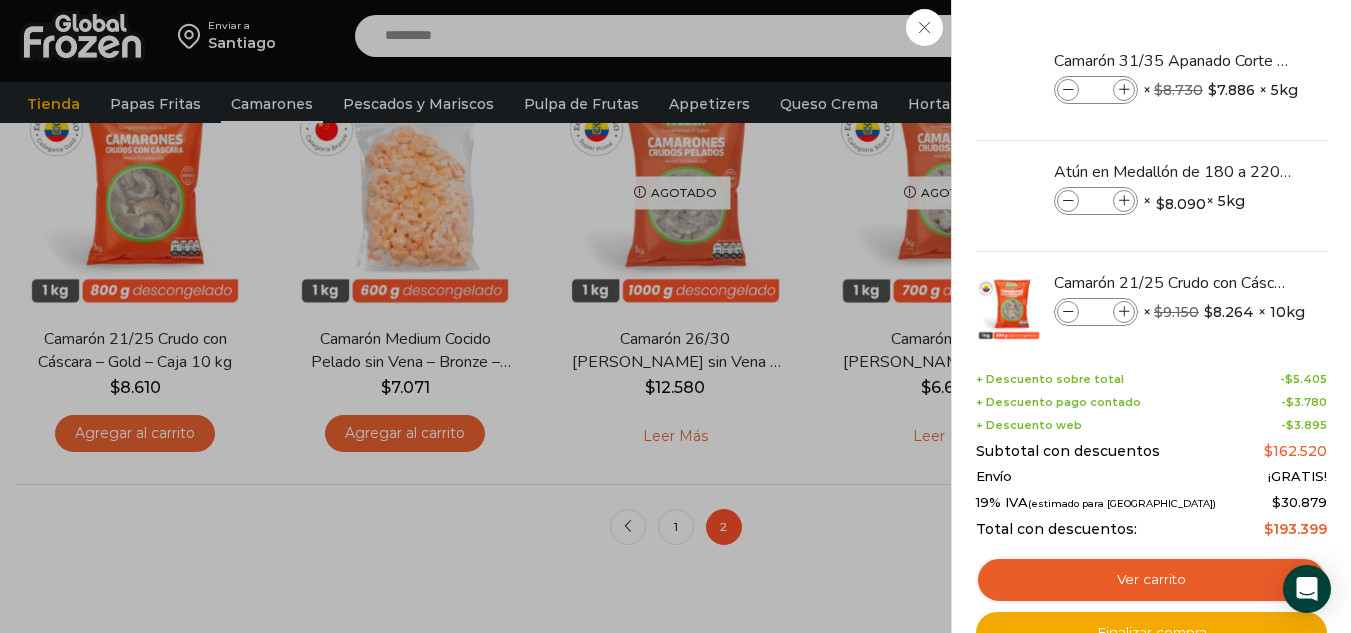 scroll, scrollTop: 200, scrollLeft: 0, axis: vertical 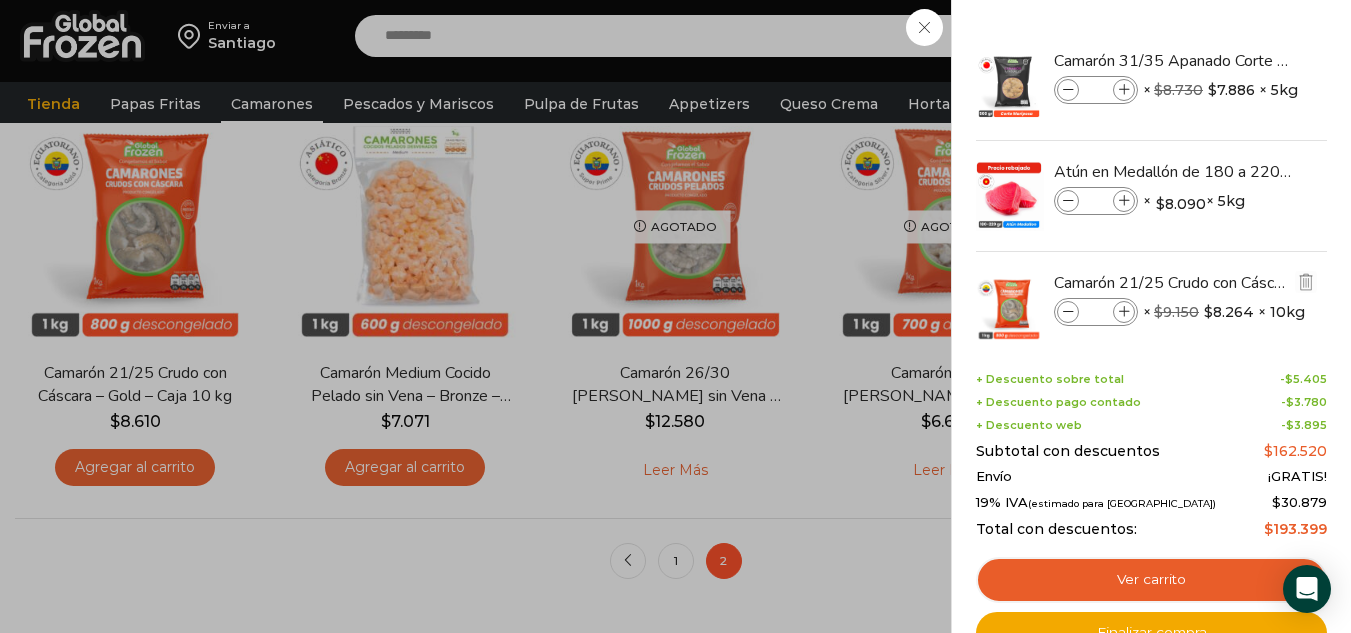 click at bounding box center (1124, 312) 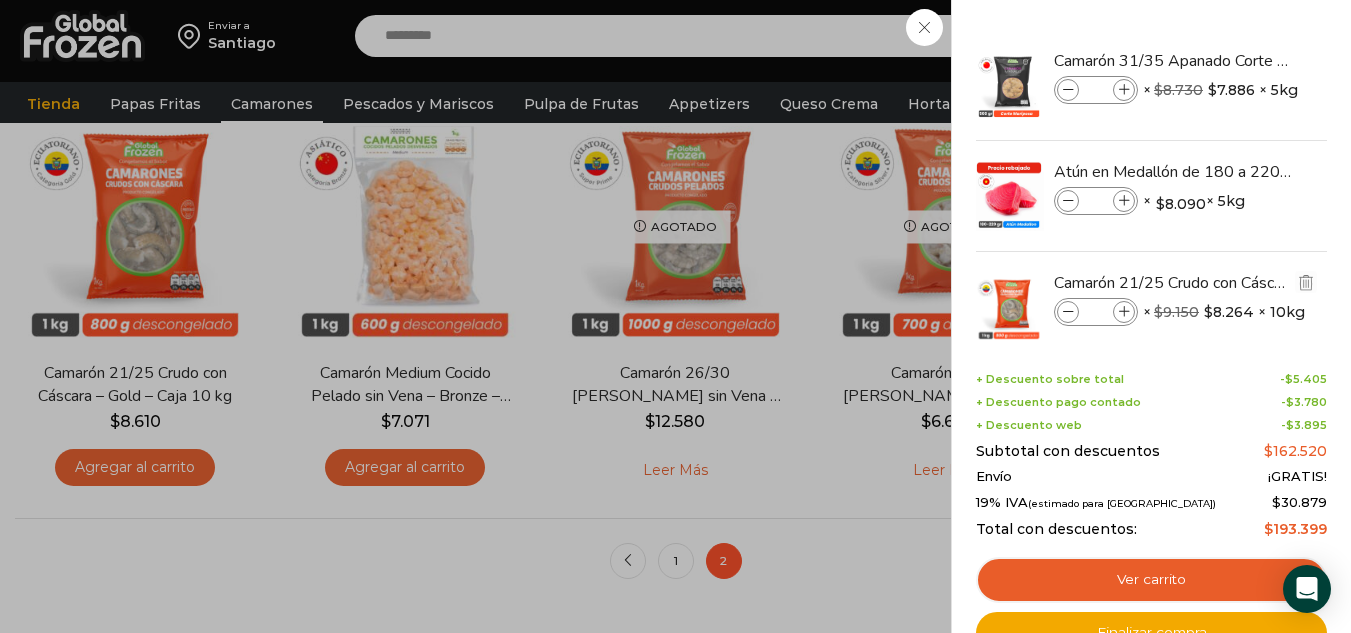 type on "*" 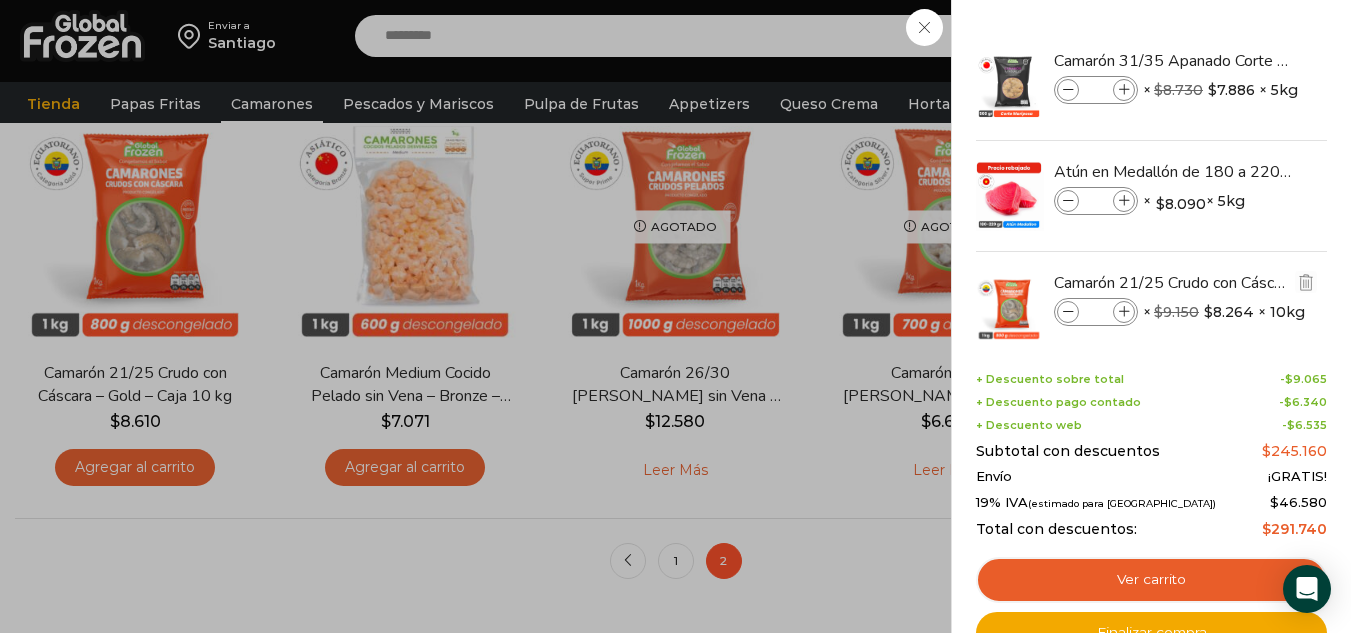 click at bounding box center (1068, 312) 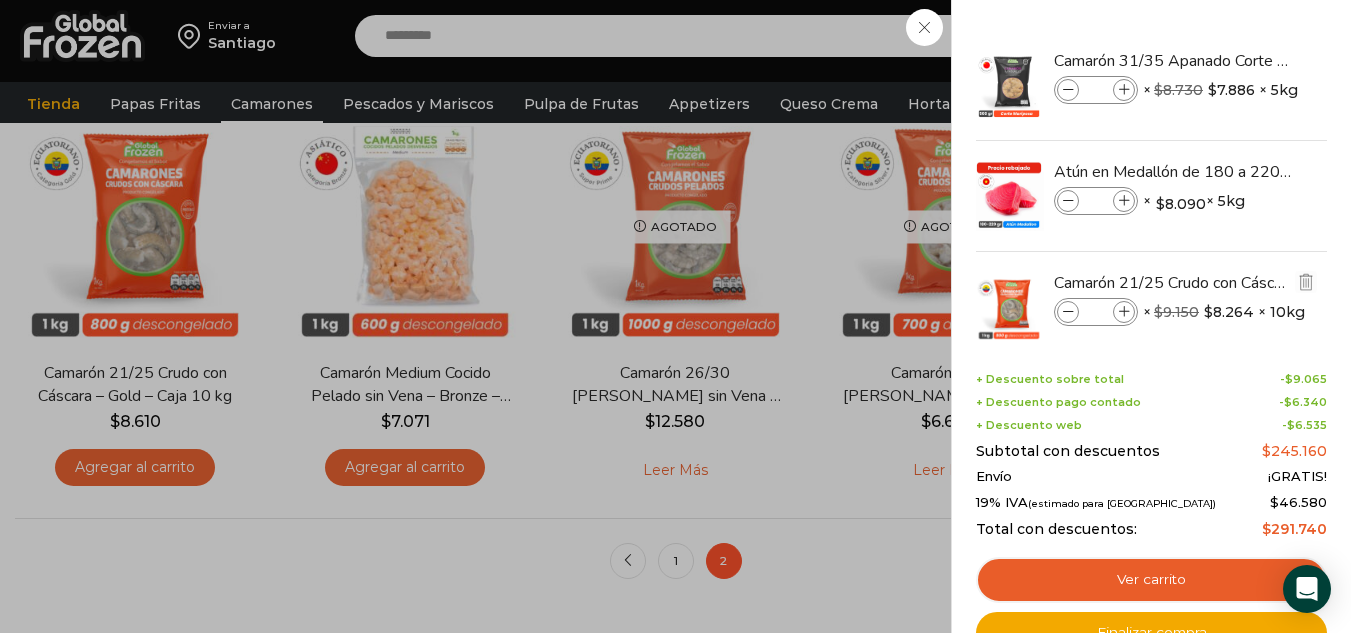 type on "*" 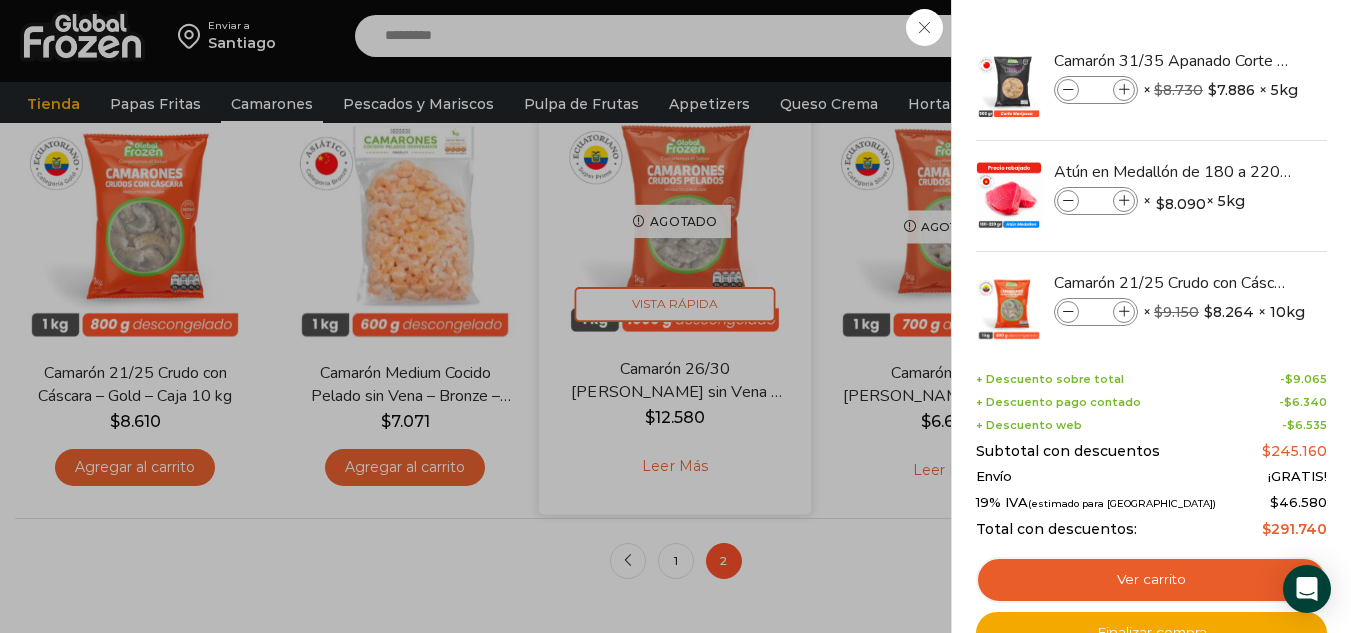 click on "4
Carrito
4
4
Shopping Cart
*" at bounding box center [1281, 36] 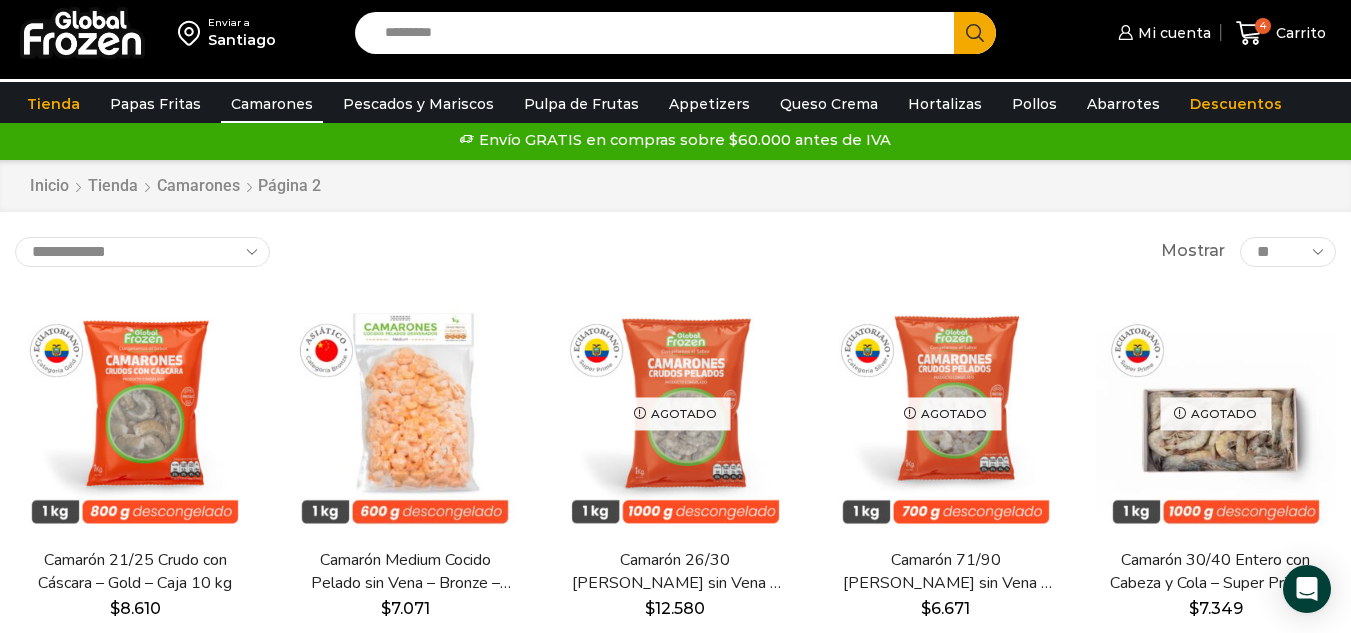 scroll, scrollTop: 0, scrollLeft: 0, axis: both 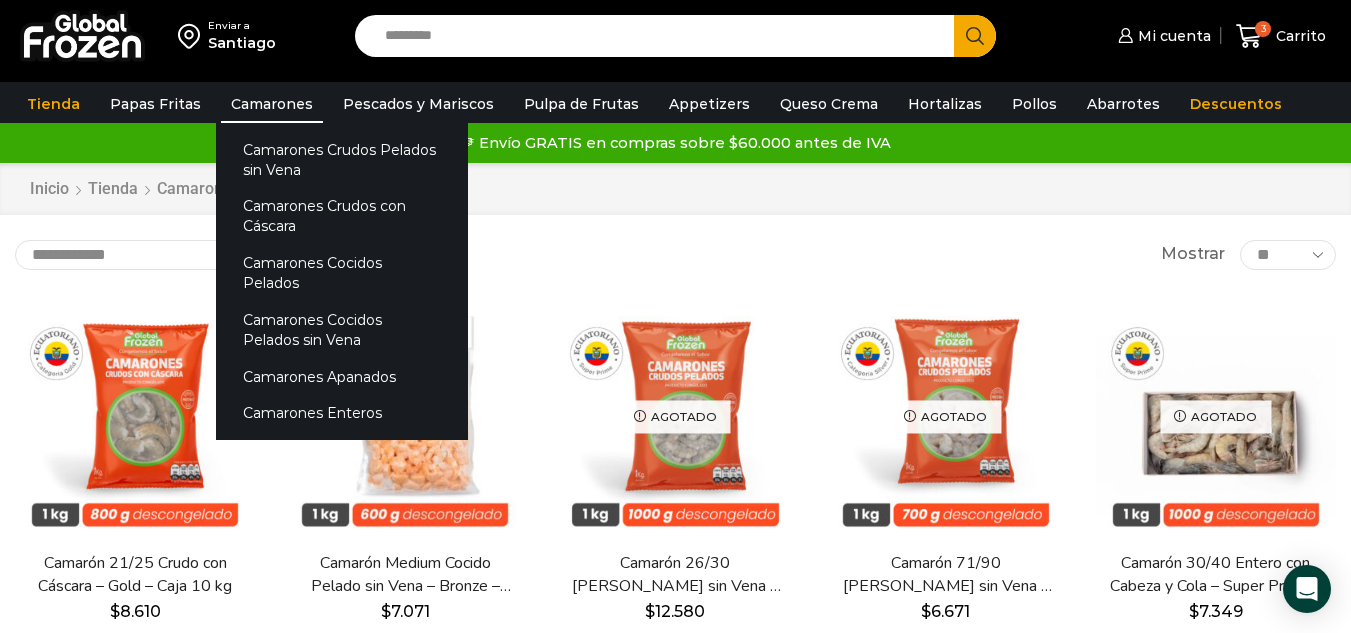 click on "Camarones" at bounding box center (272, 104) 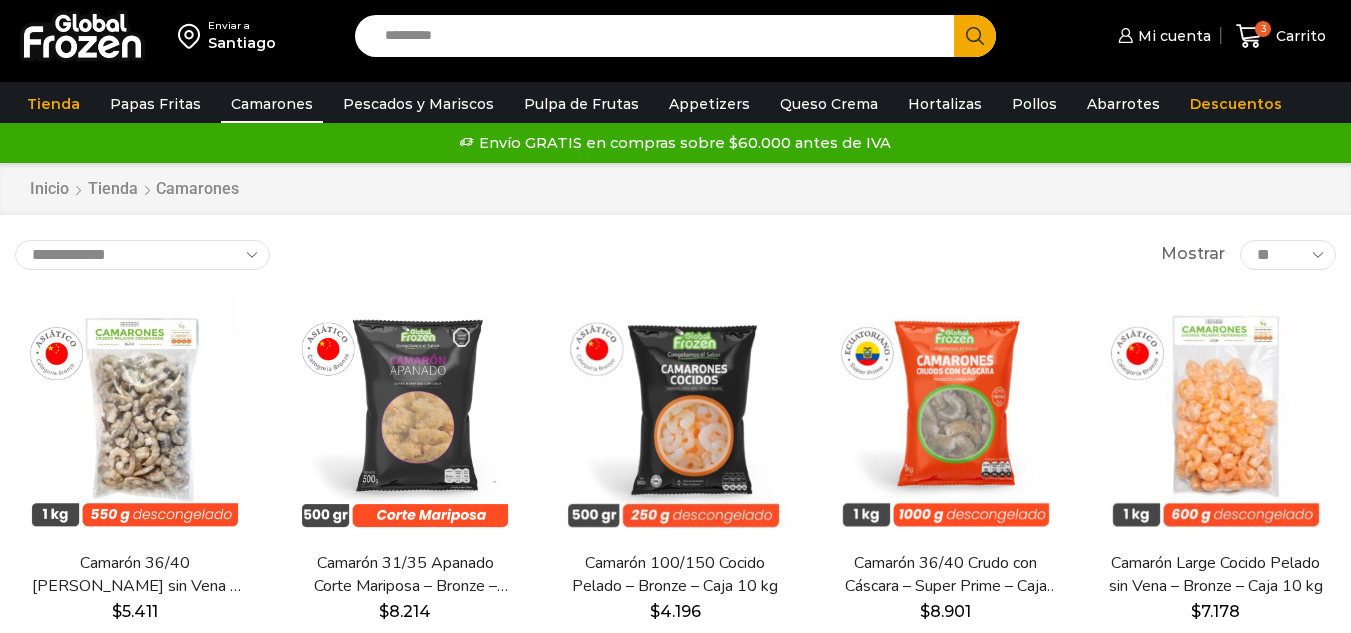 scroll, scrollTop: 0, scrollLeft: 0, axis: both 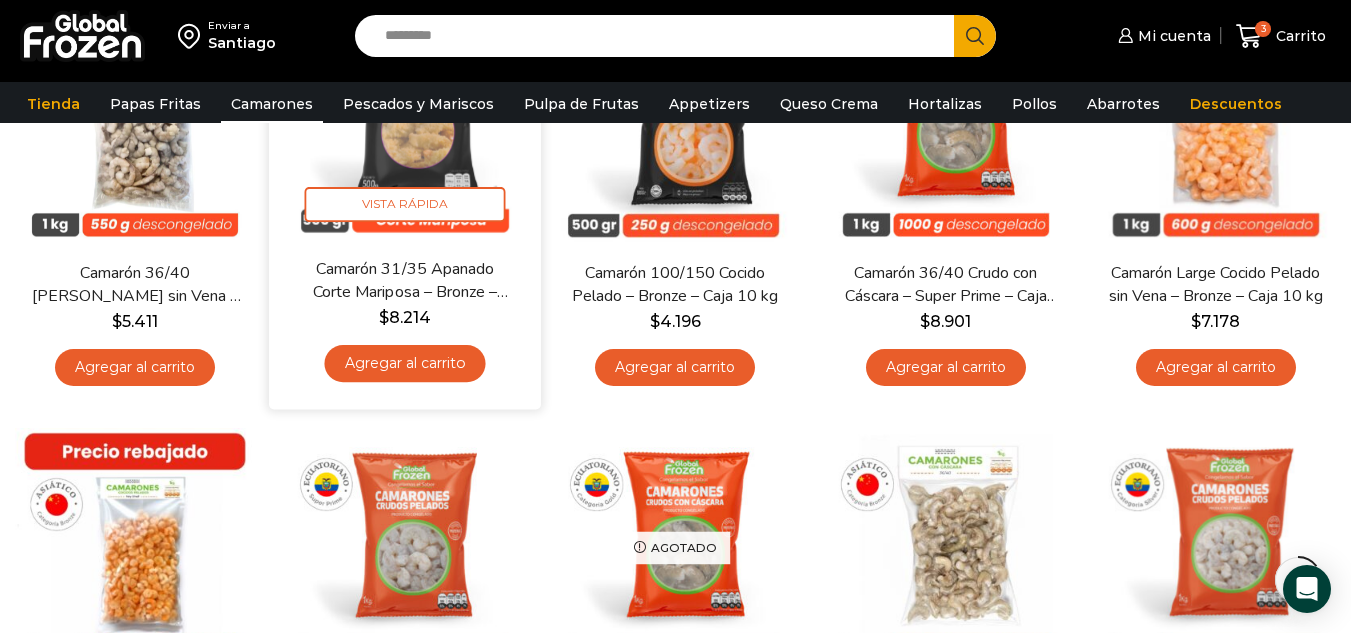 click on "Agregar al carrito" at bounding box center (405, 363) 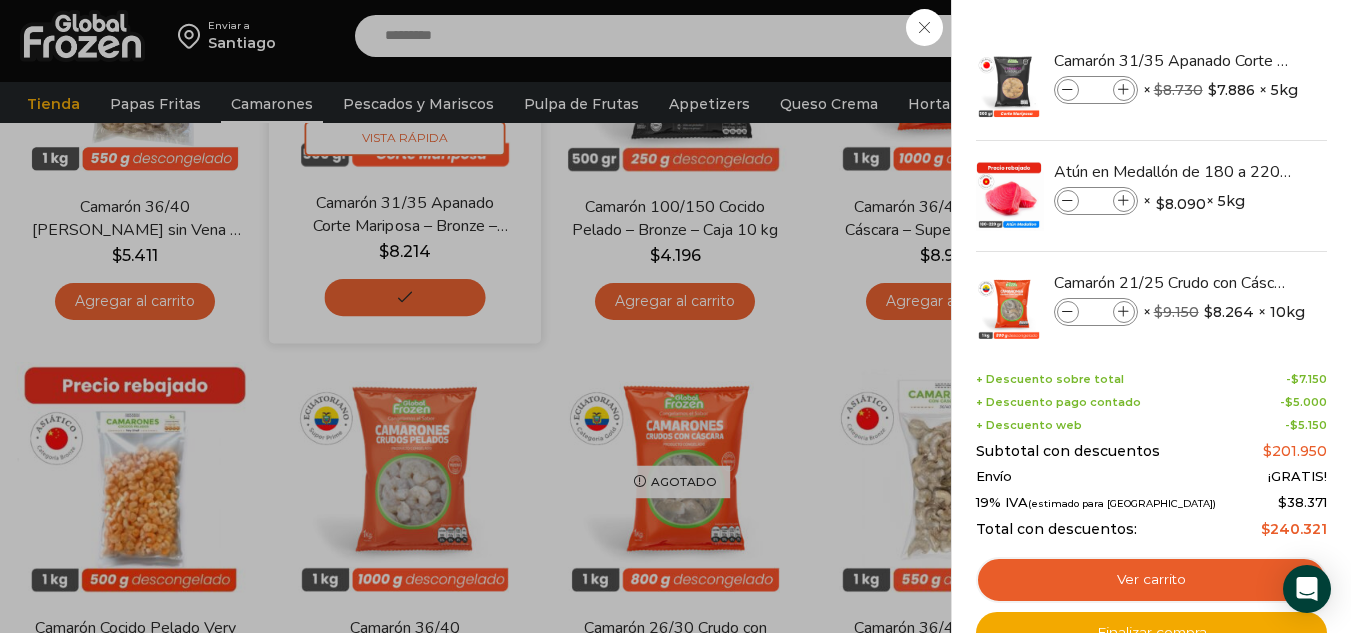 scroll, scrollTop: 500, scrollLeft: 0, axis: vertical 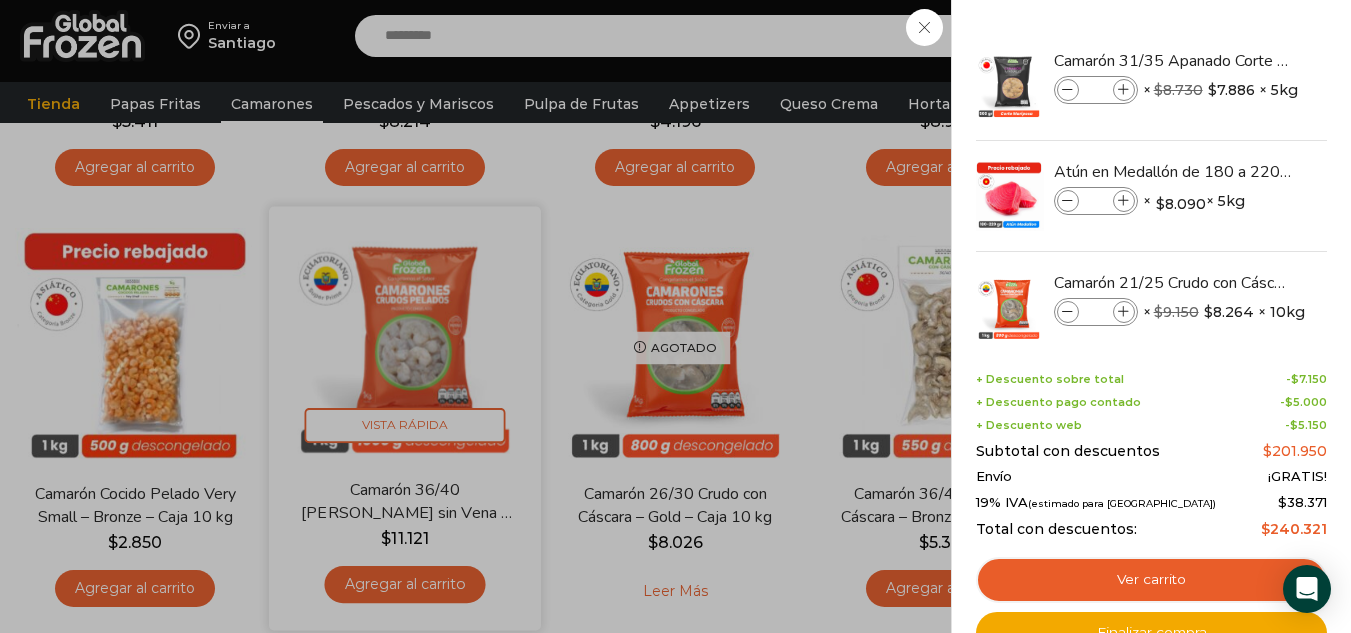 click on "4
Carrito
4
4
Shopping Cart
*" at bounding box center [1281, 36] 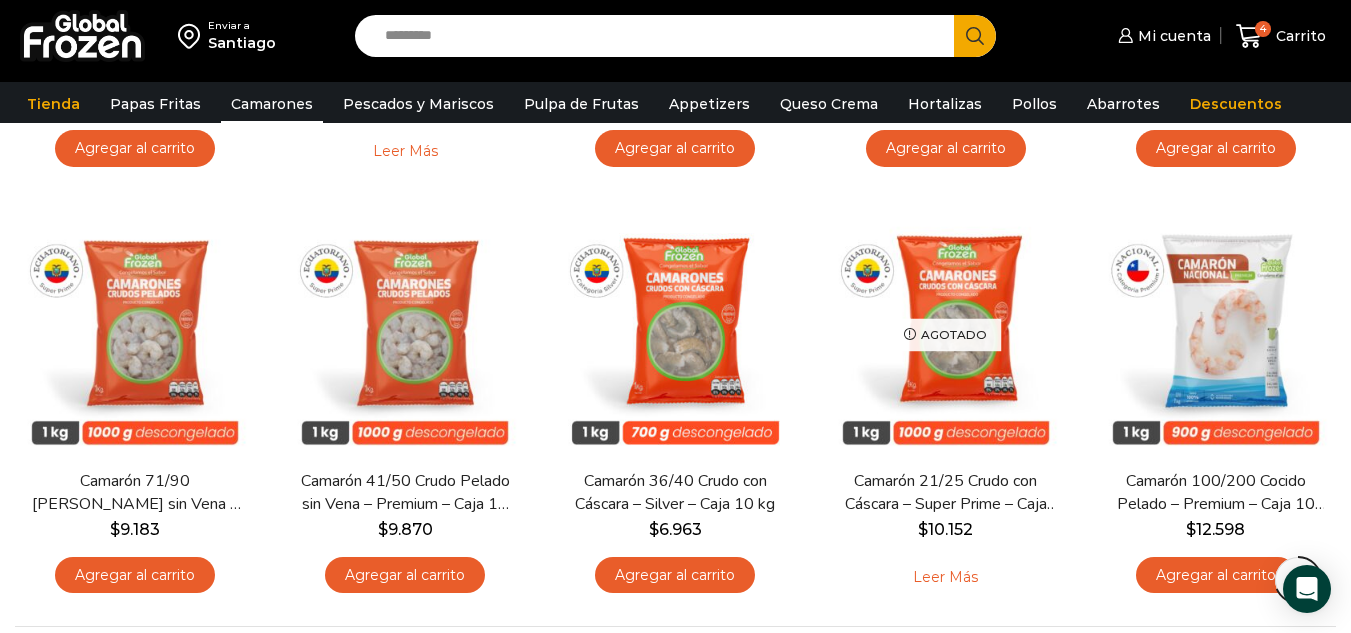scroll, scrollTop: 1400, scrollLeft: 0, axis: vertical 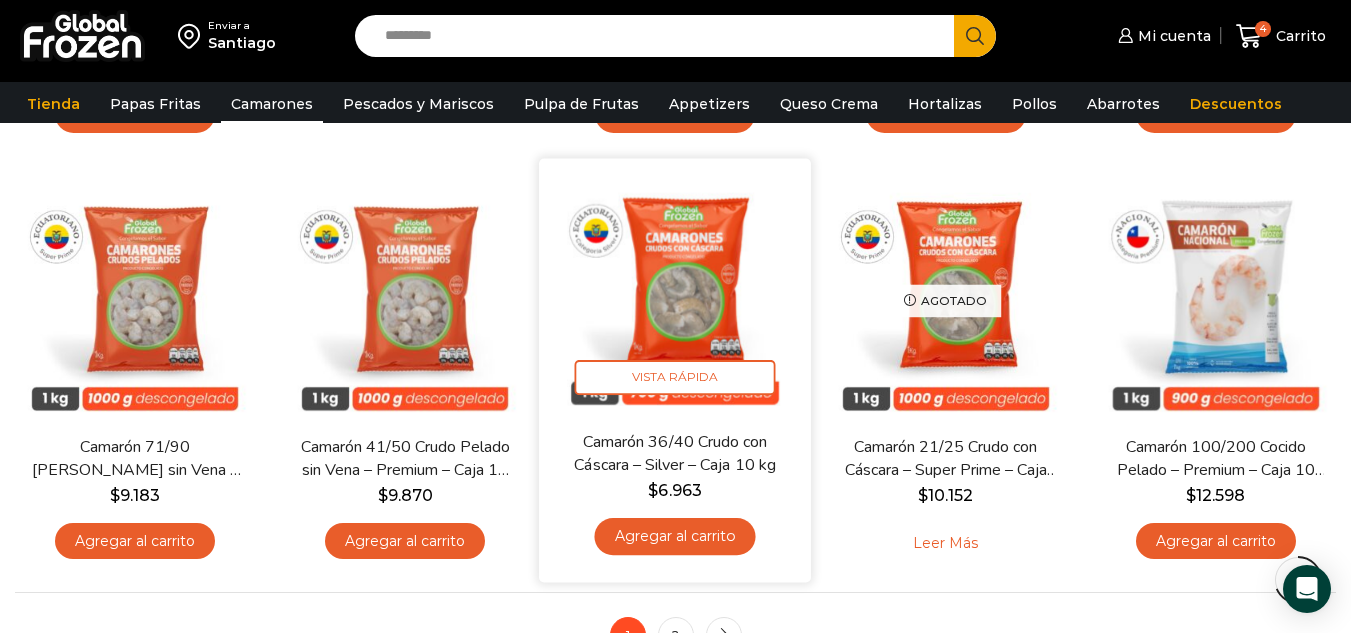 click on "Agregar al carrito" at bounding box center (675, 537) 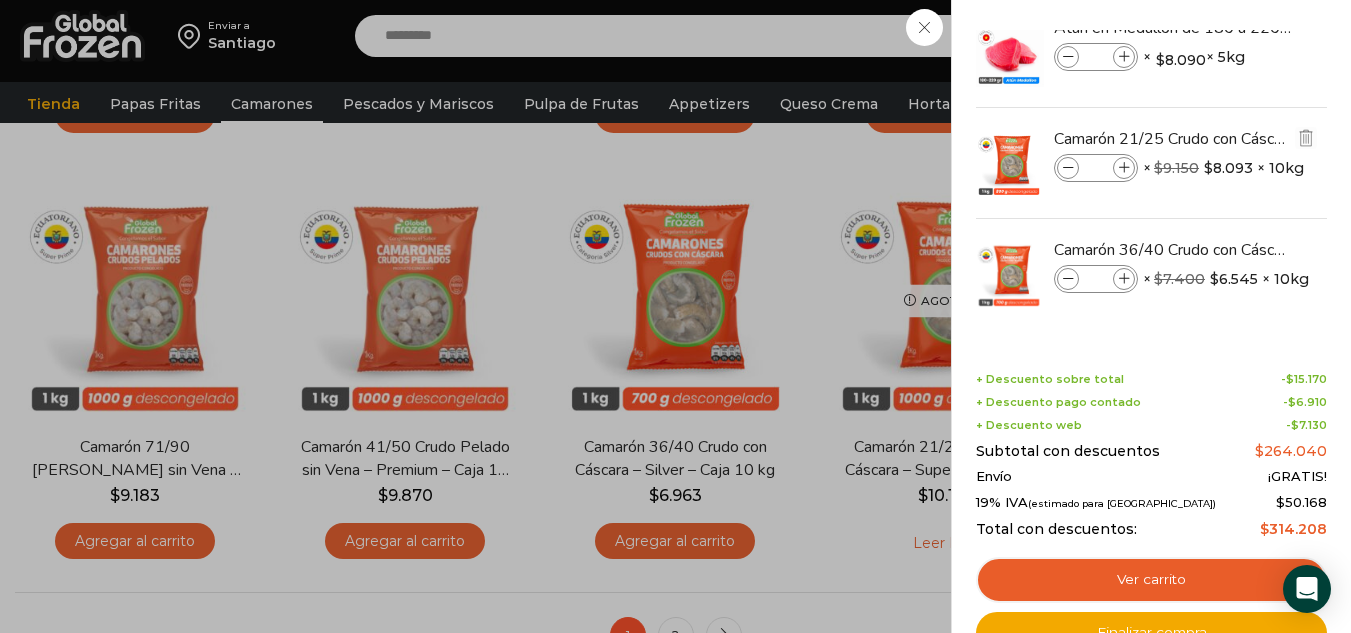 scroll, scrollTop: 145, scrollLeft: 0, axis: vertical 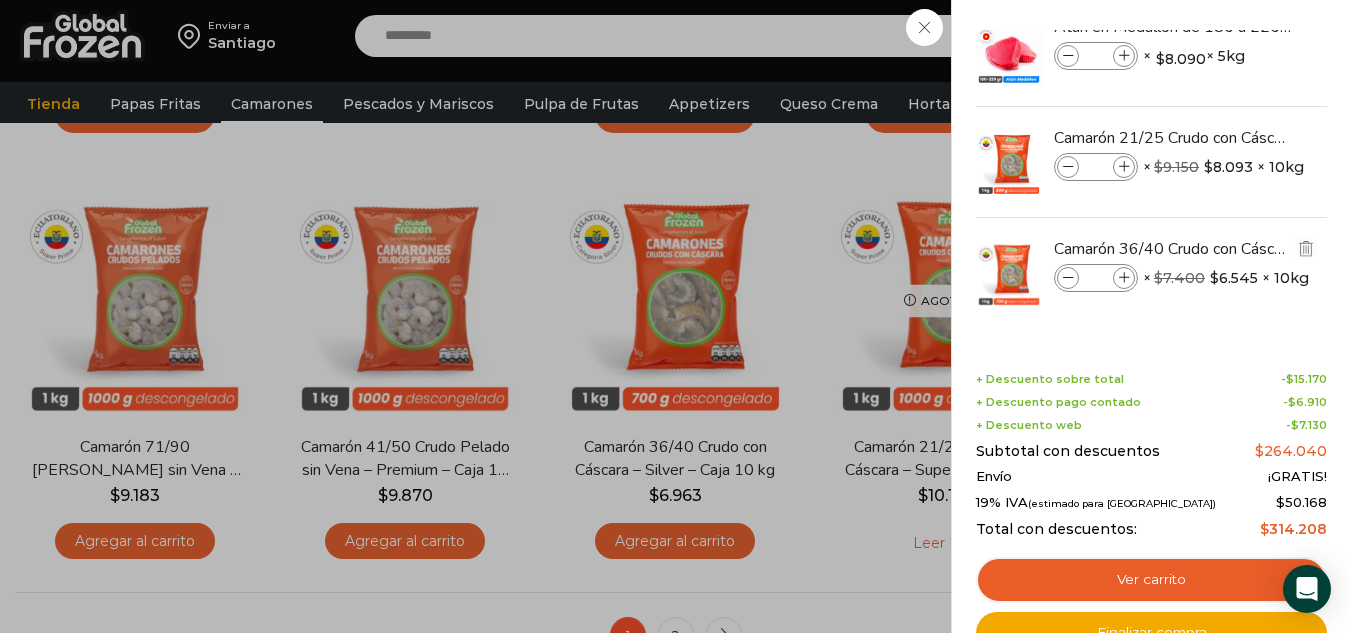 click at bounding box center (1124, 278) 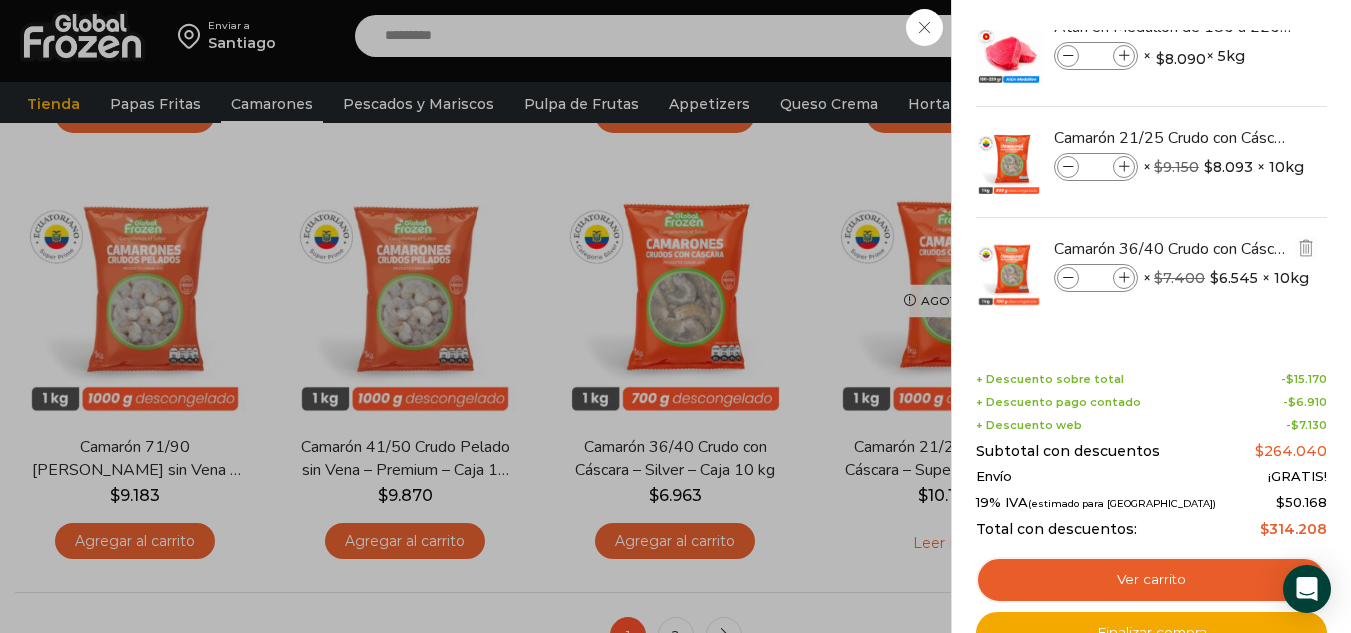 type on "*" 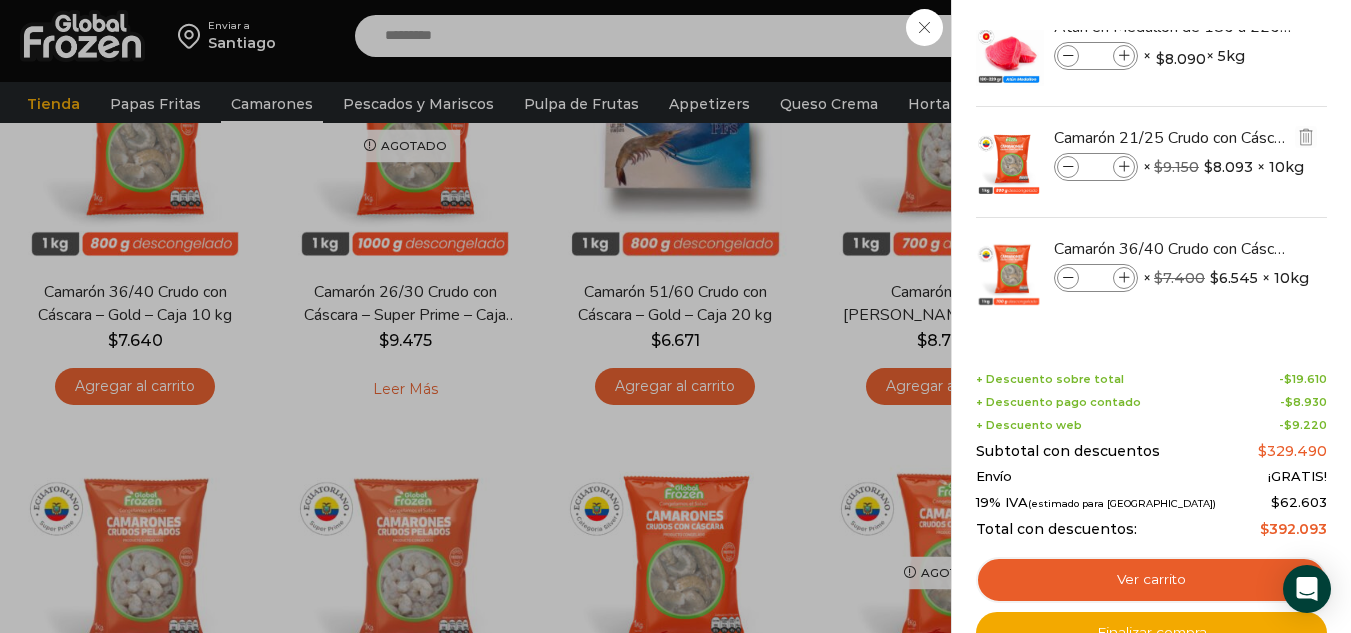 scroll, scrollTop: 1100, scrollLeft: 0, axis: vertical 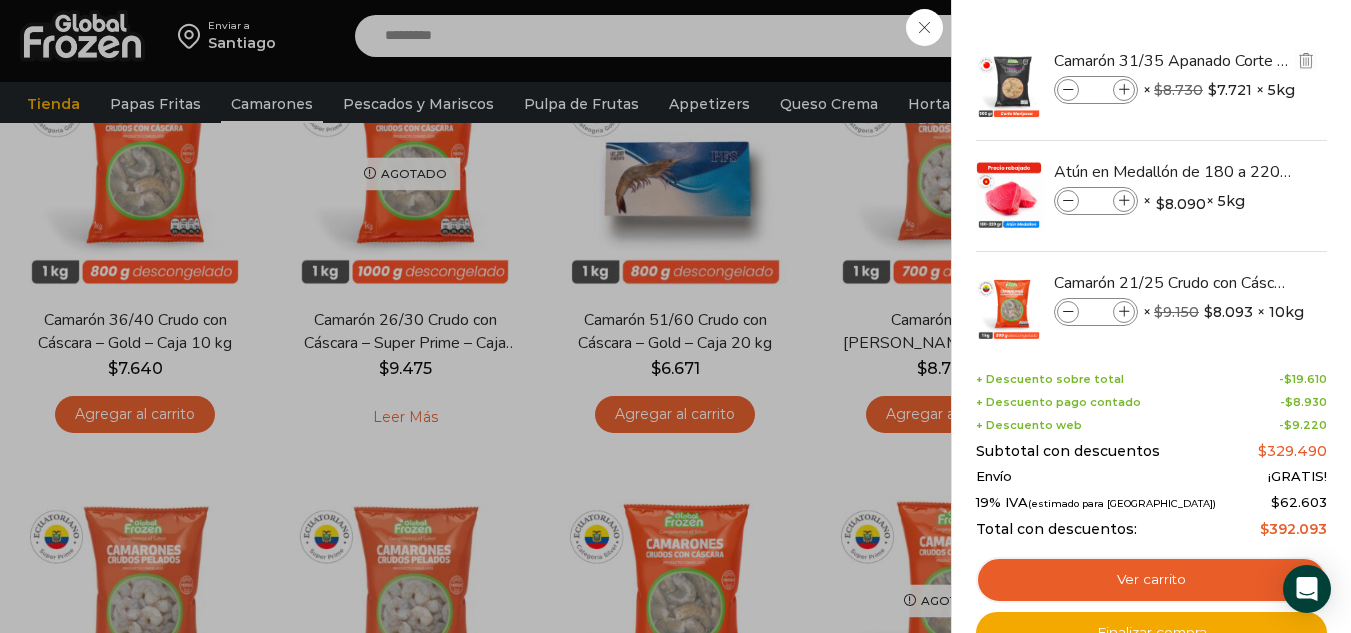 click at bounding box center [1068, 90] 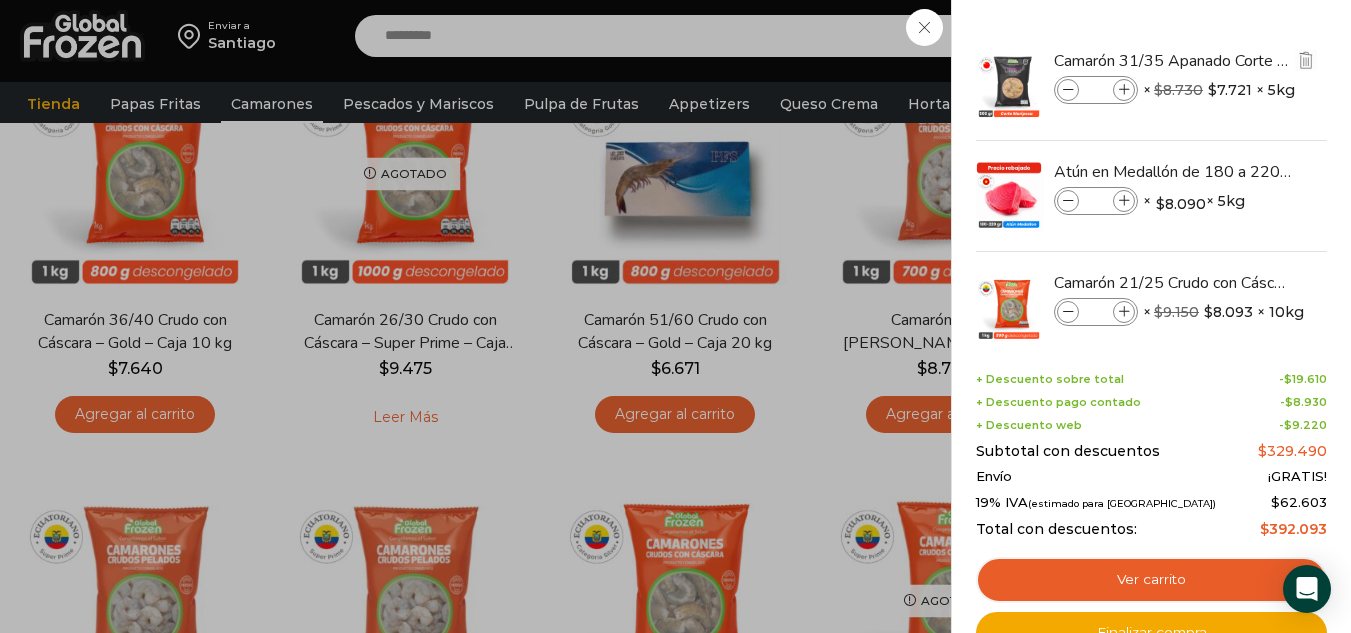 type on "*" 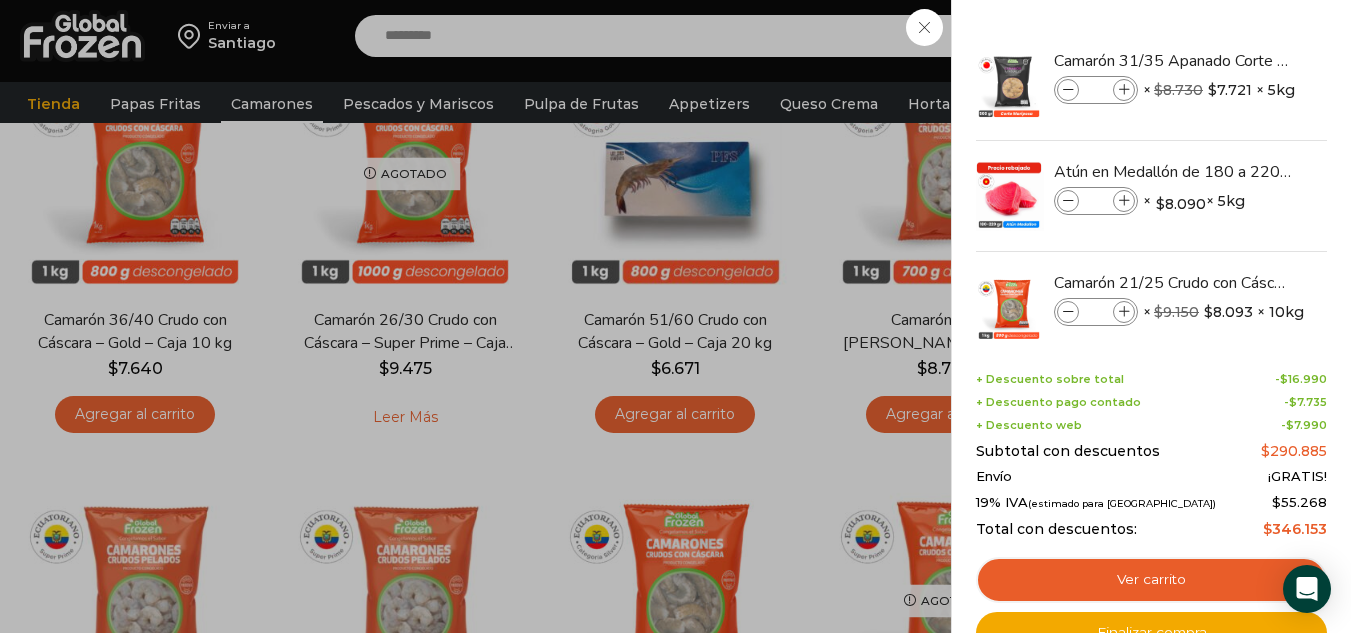 scroll, scrollTop: 145, scrollLeft: 0, axis: vertical 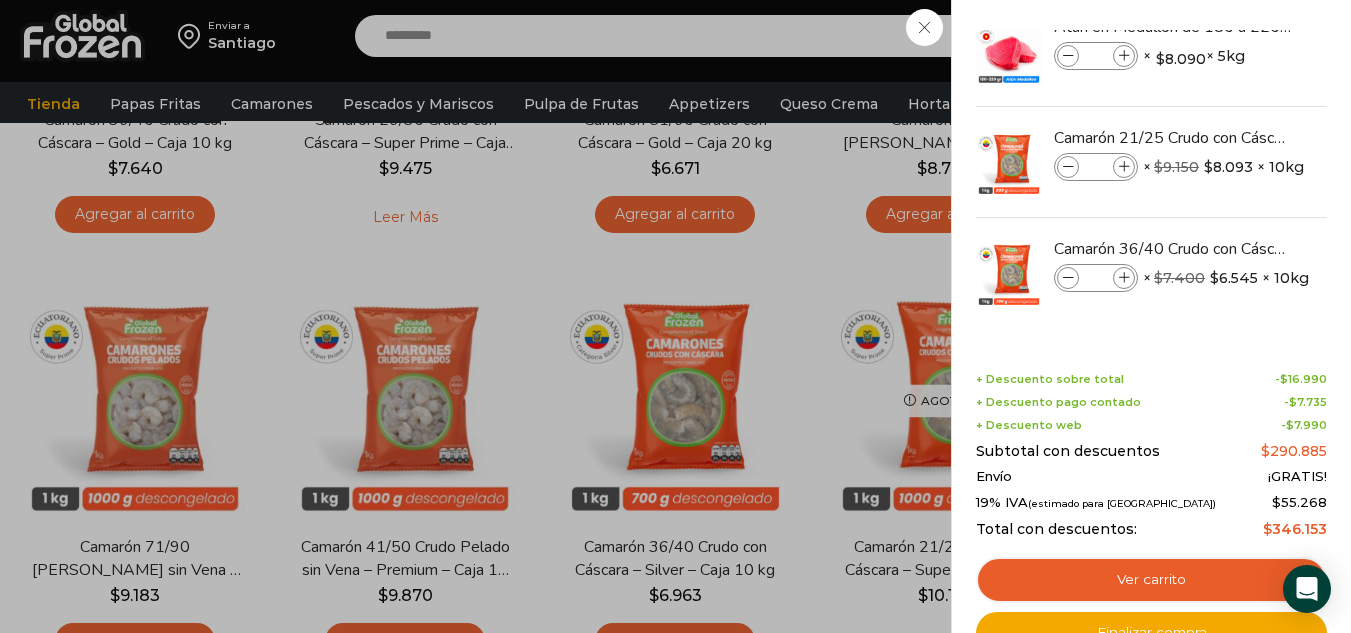 click on "5
Carrito
5
5
Shopping Cart" at bounding box center (1281, 36) 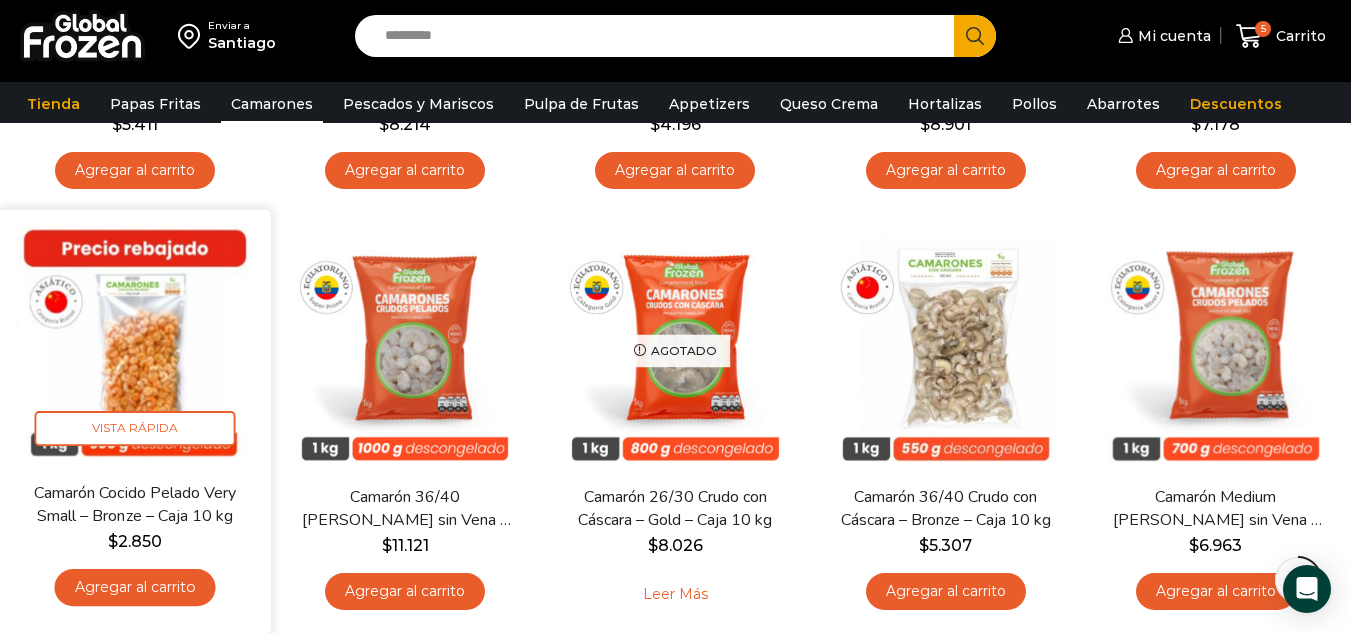 scroll, scrollTop: 500, scrollLeft: 0, axis: vertical 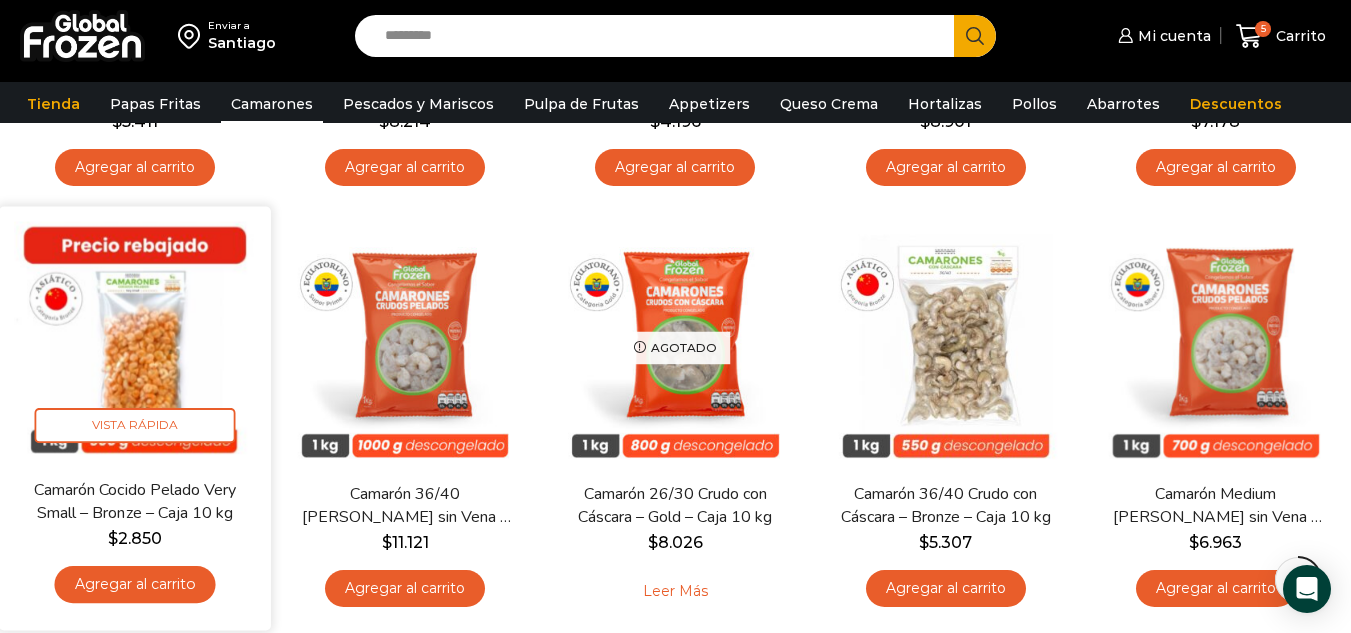 click on "Agregar al carrito" at bounding box center [135, 584] 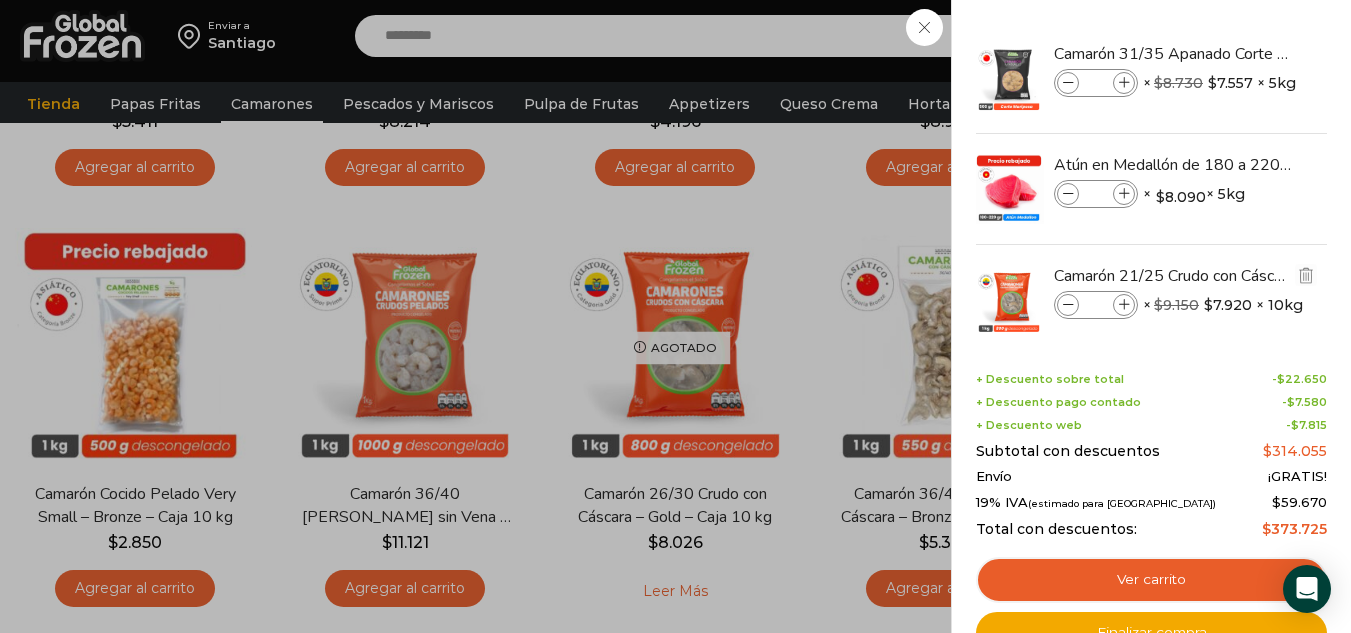 scroll, scrollTop: 0, scrollLeft: 0, axis: both 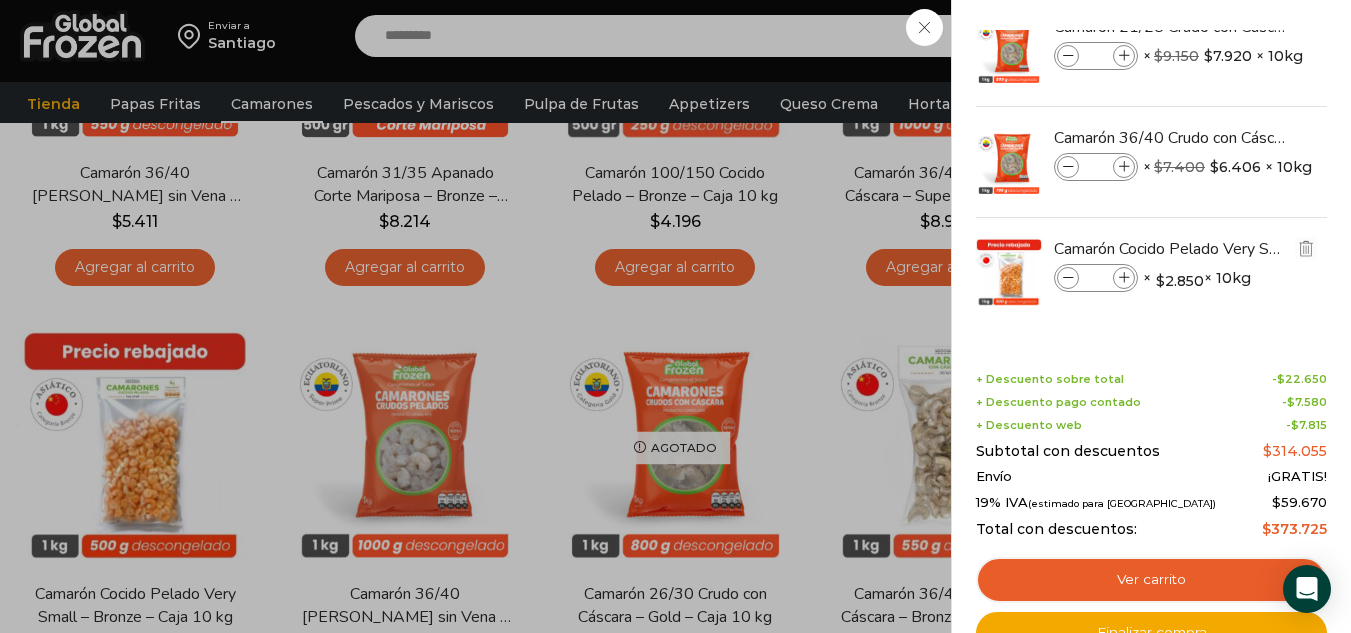 click at bounding box center (1124, 278) 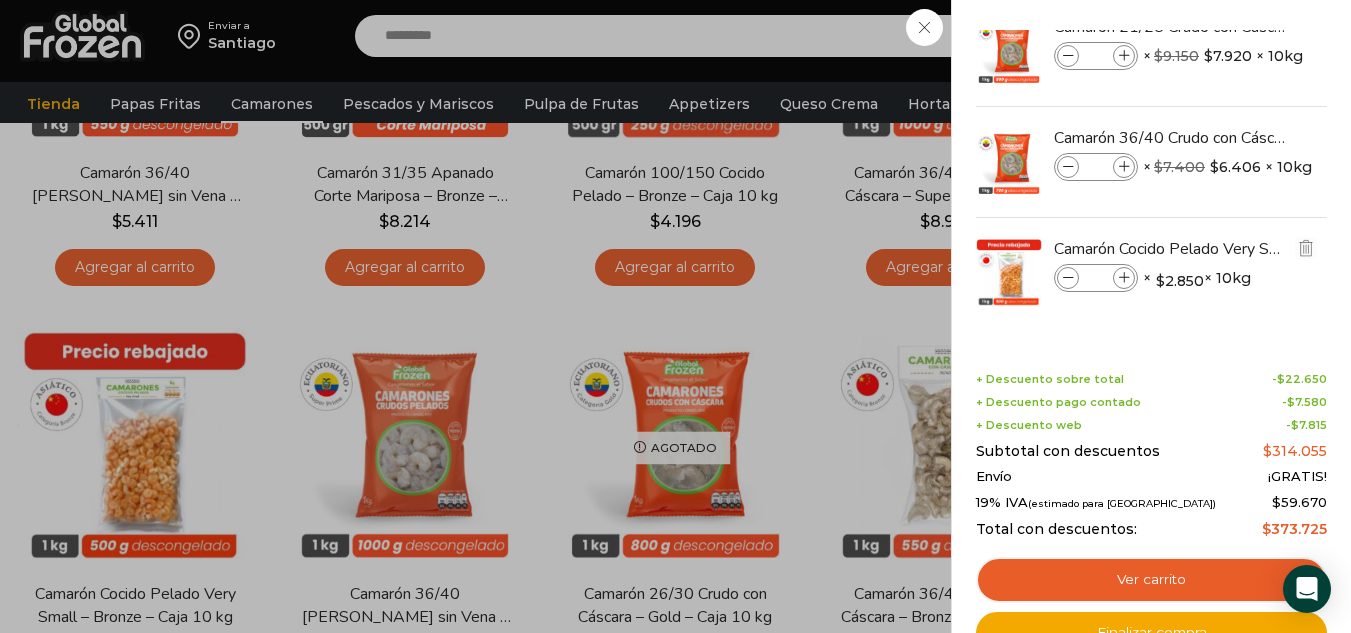 type on "*" 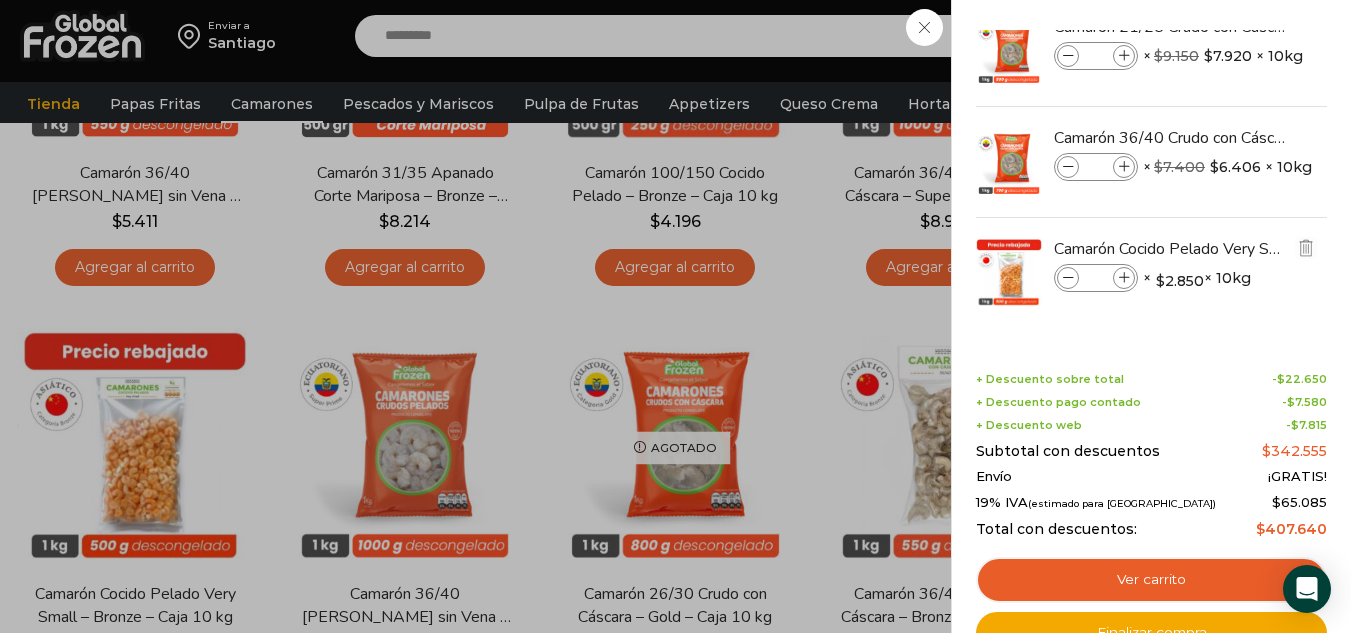 click at bounding box center [1124, 278] 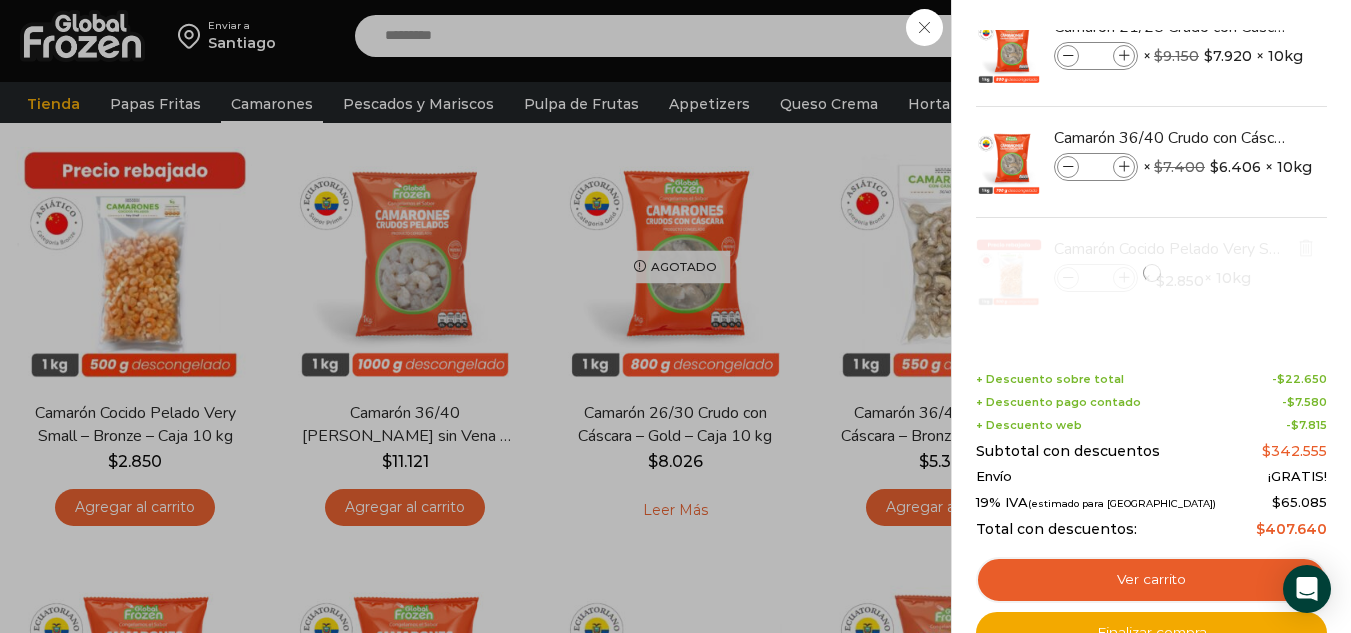 scroll, scrollTop: 600, scrollLeft: 0, axis: vertical 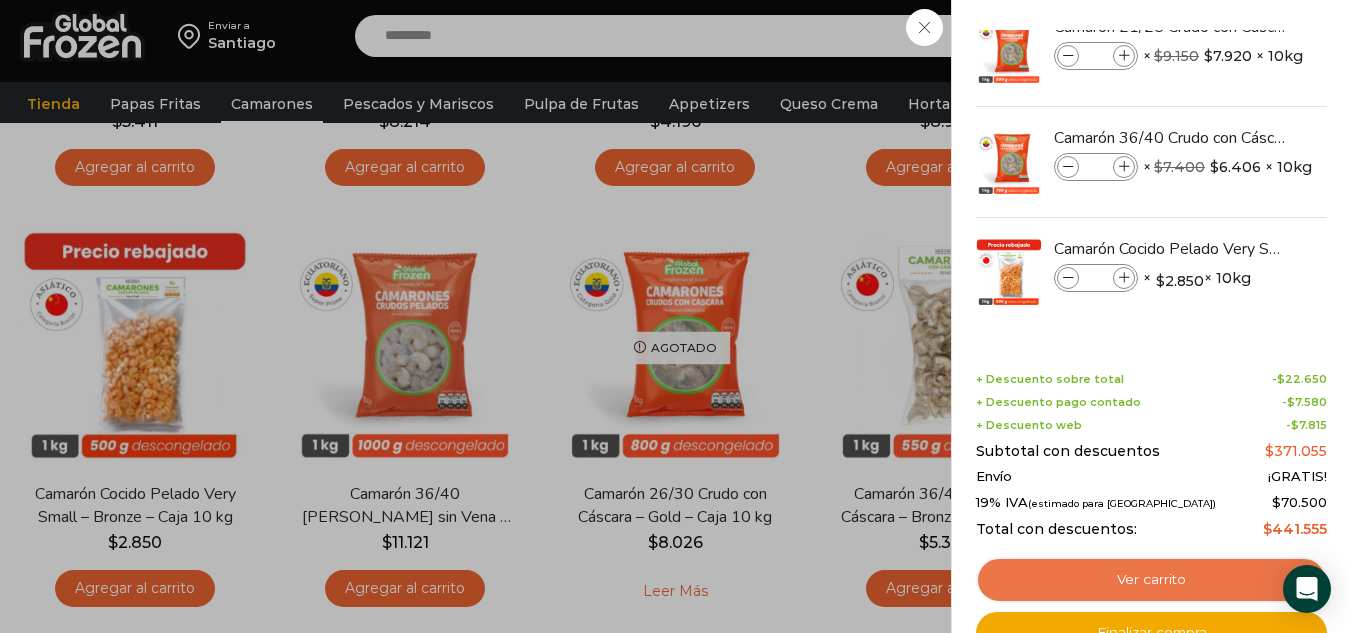 click on "Ver carrito" at bounding box center [1151, 580] 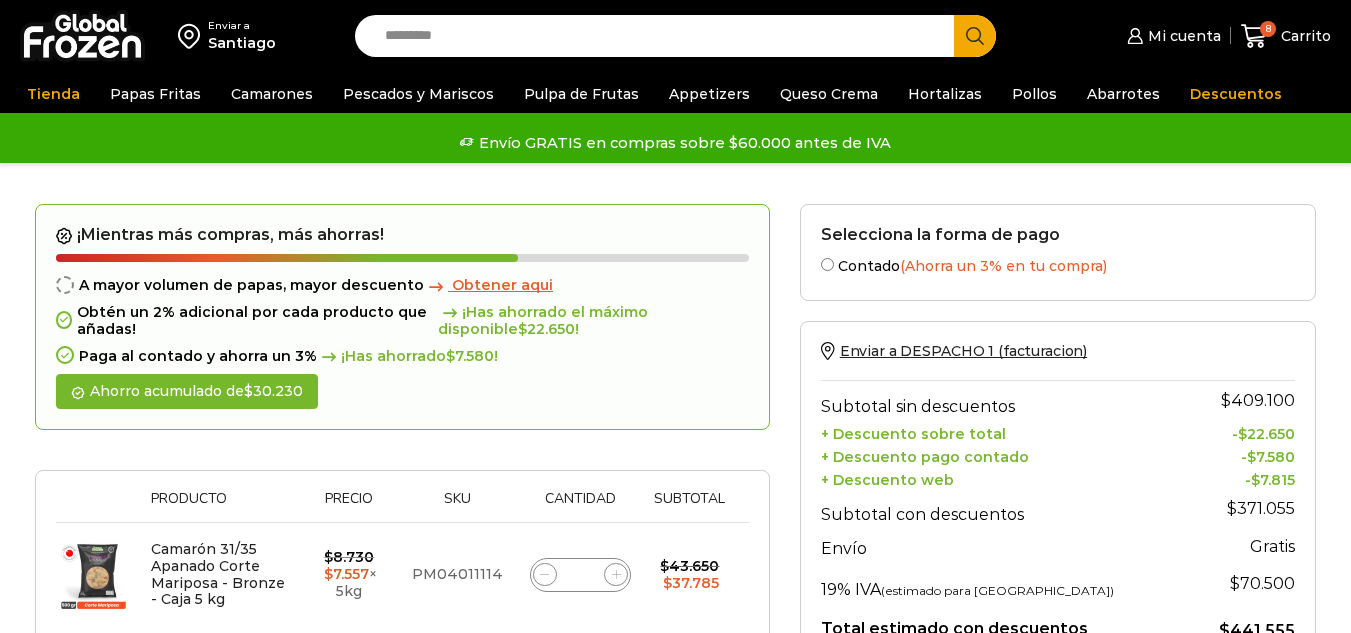 scroll, scrollTop: 0, scrollLeft: 0, axis: both 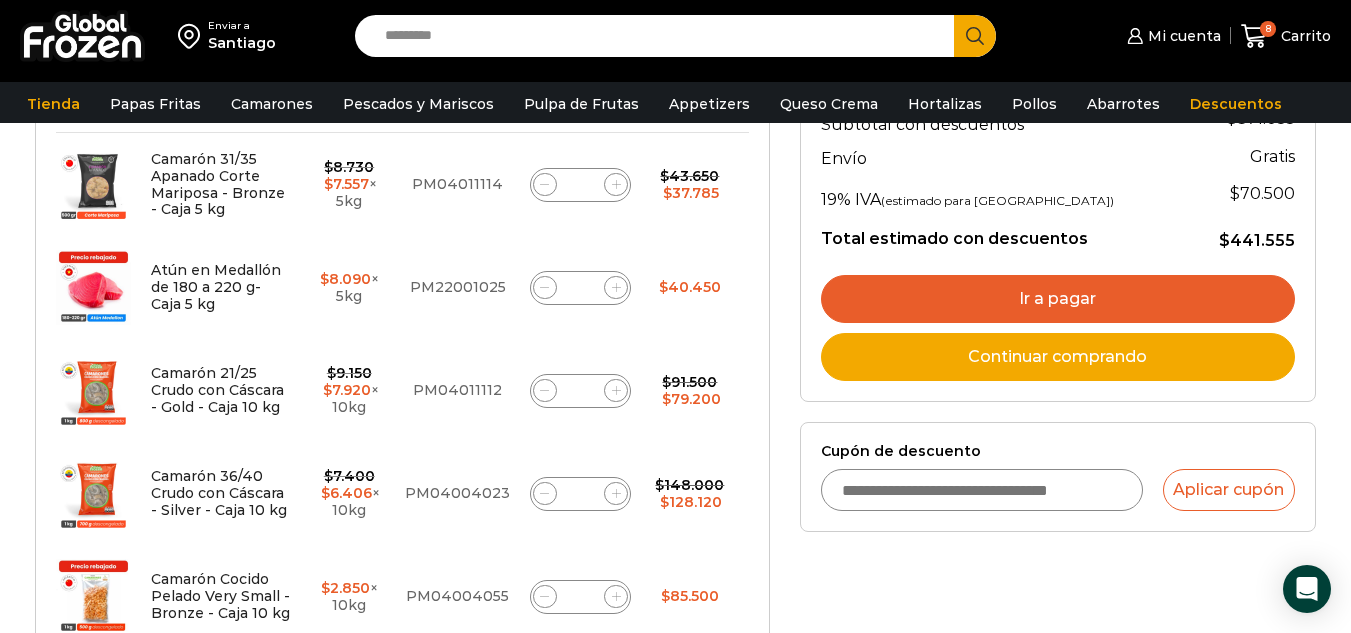 click on "Cupón de descuento" at bounding box center (982, 490) 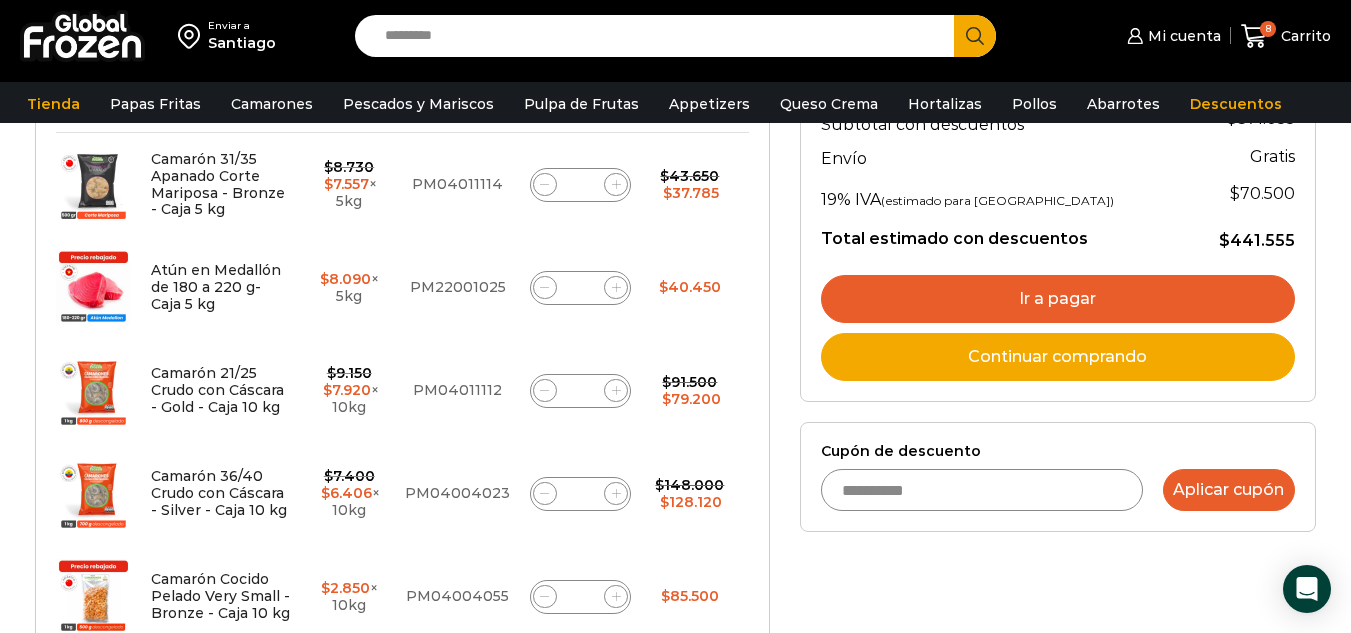 type on "**********" 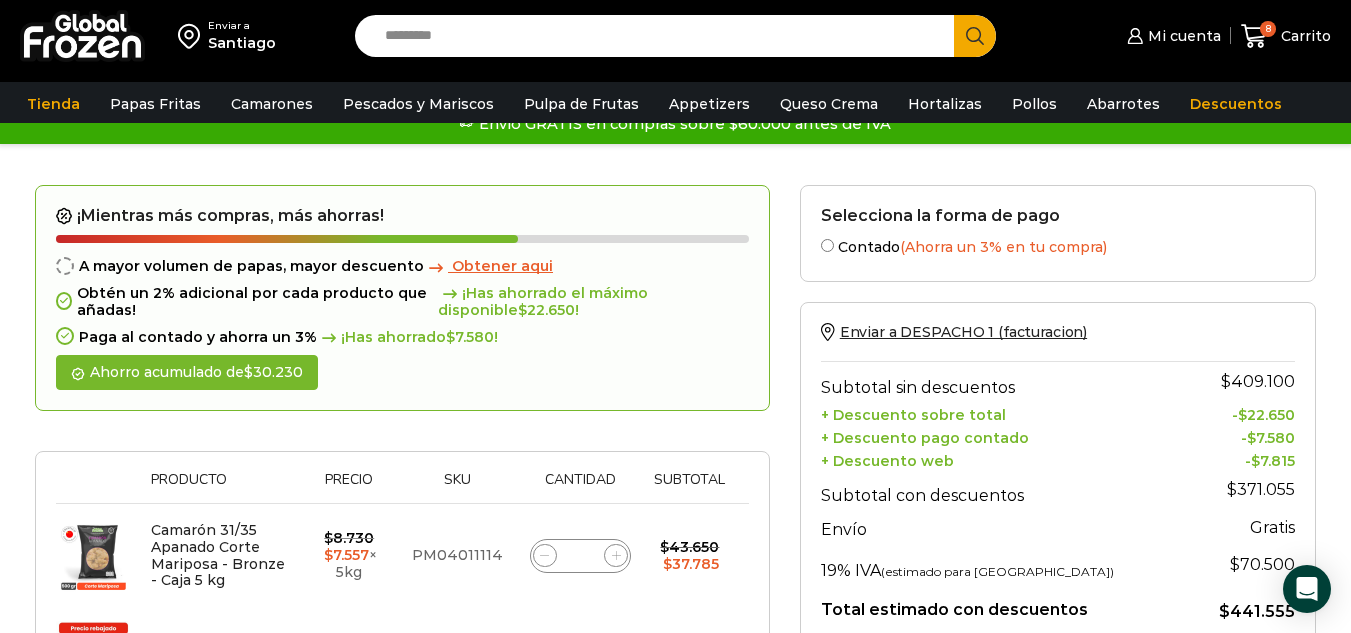scroll, scrollTop: 0, scrollLeft: 0, axis: both 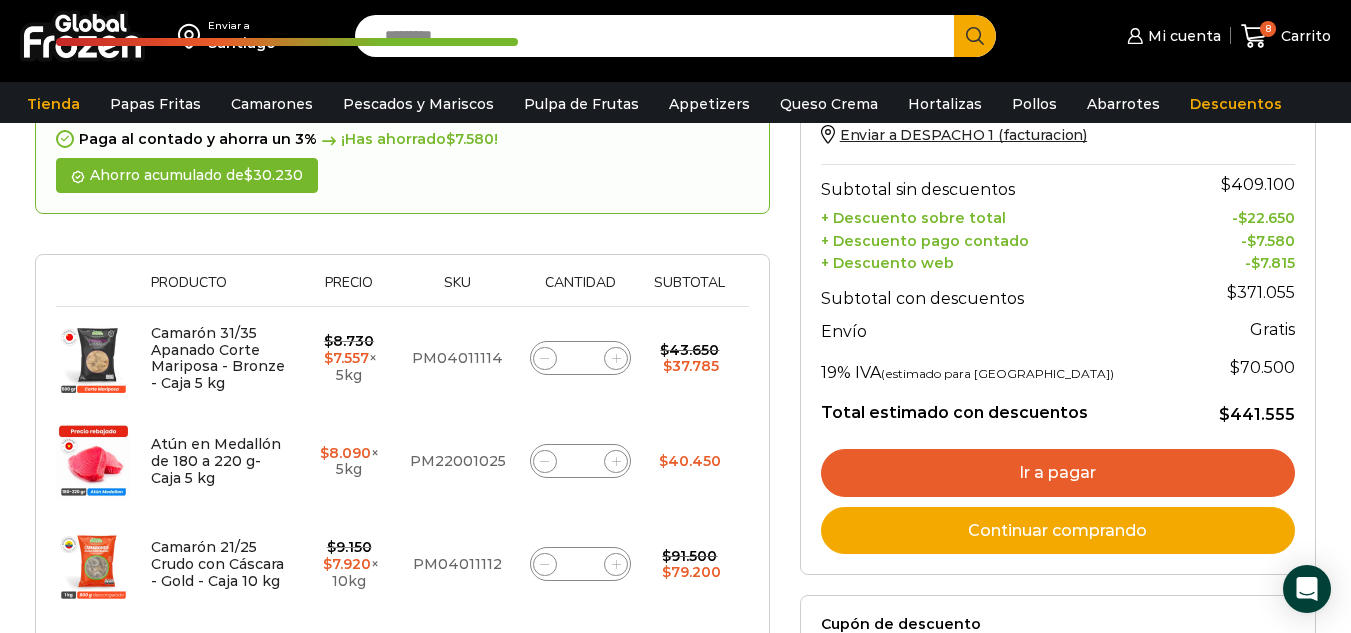 click on "Ir a pagar" at bounding box center [1058, 473] 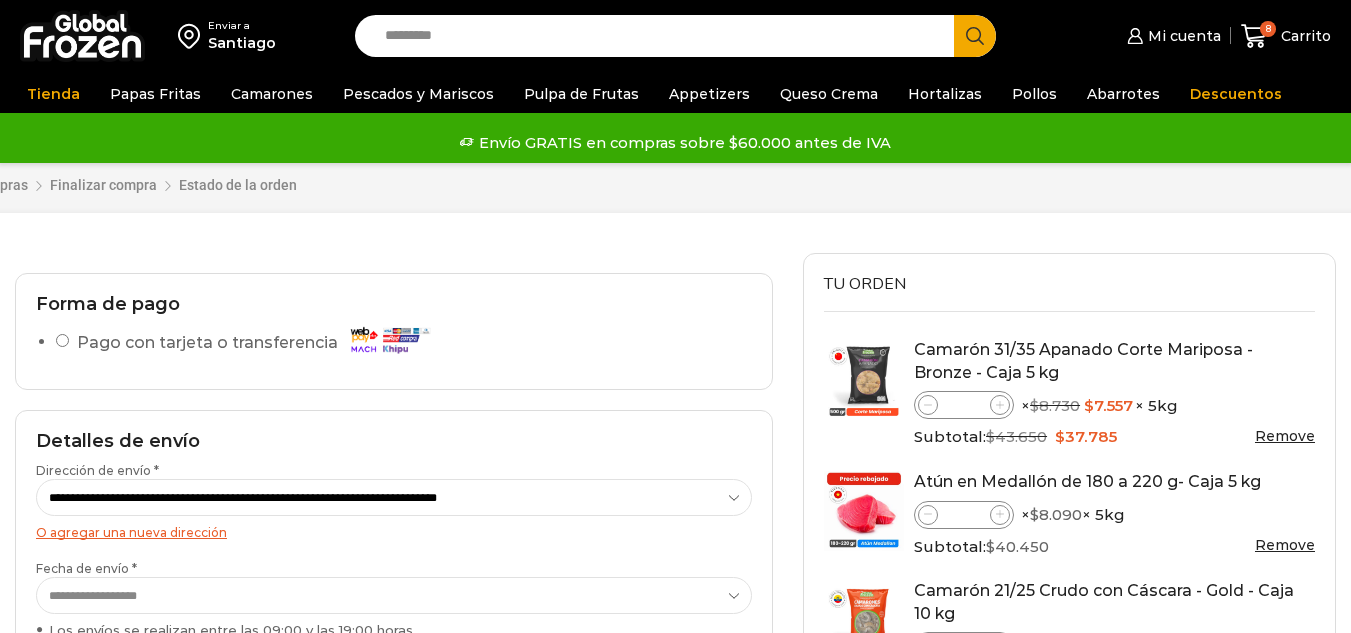 select on "*" 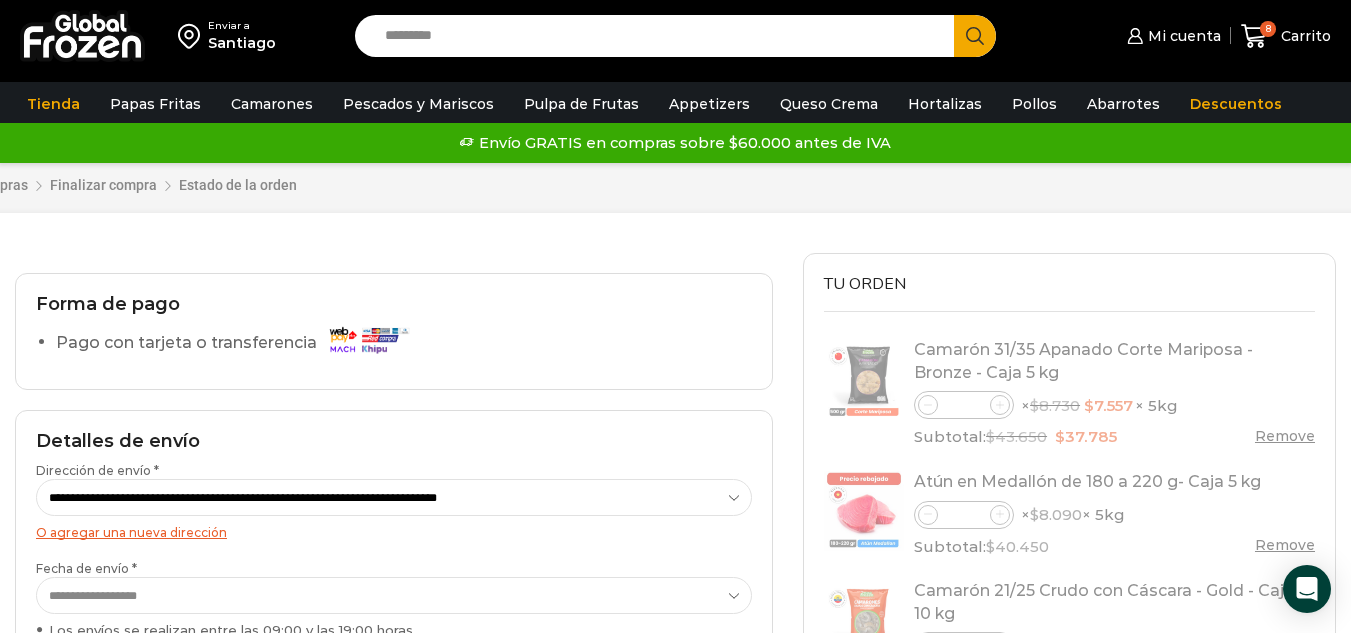 scroll, scrollTop: 0, scrollLeft: 0, axis: both 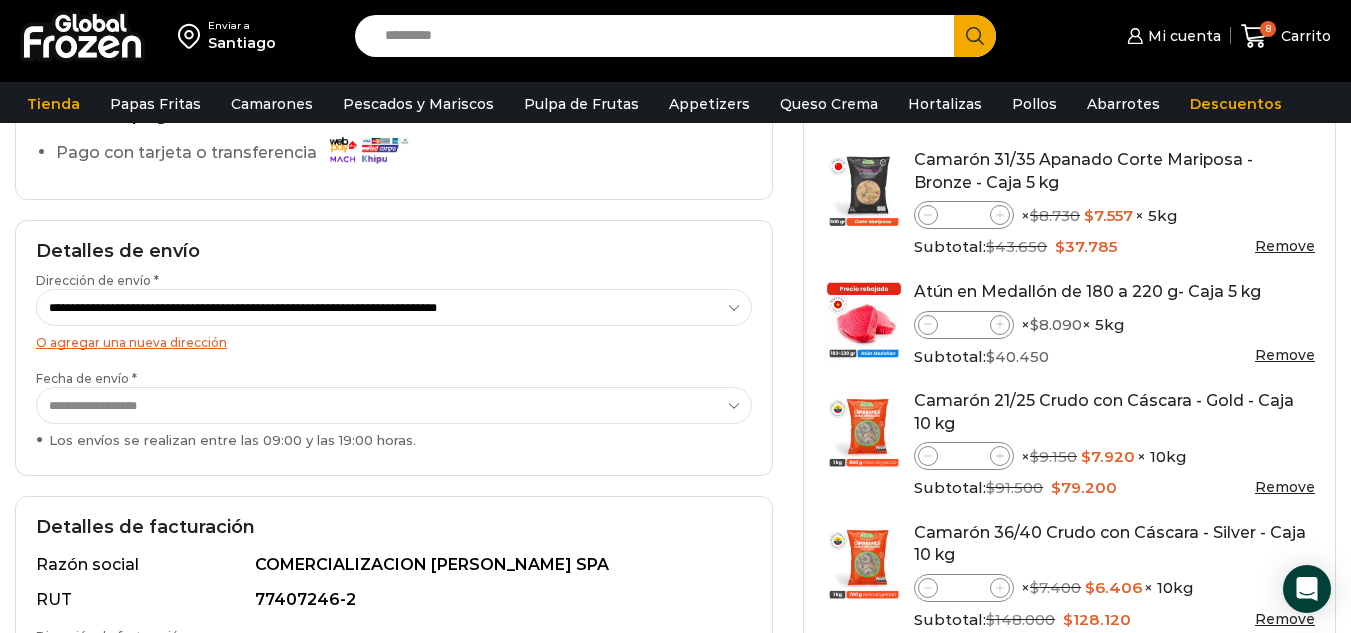 click 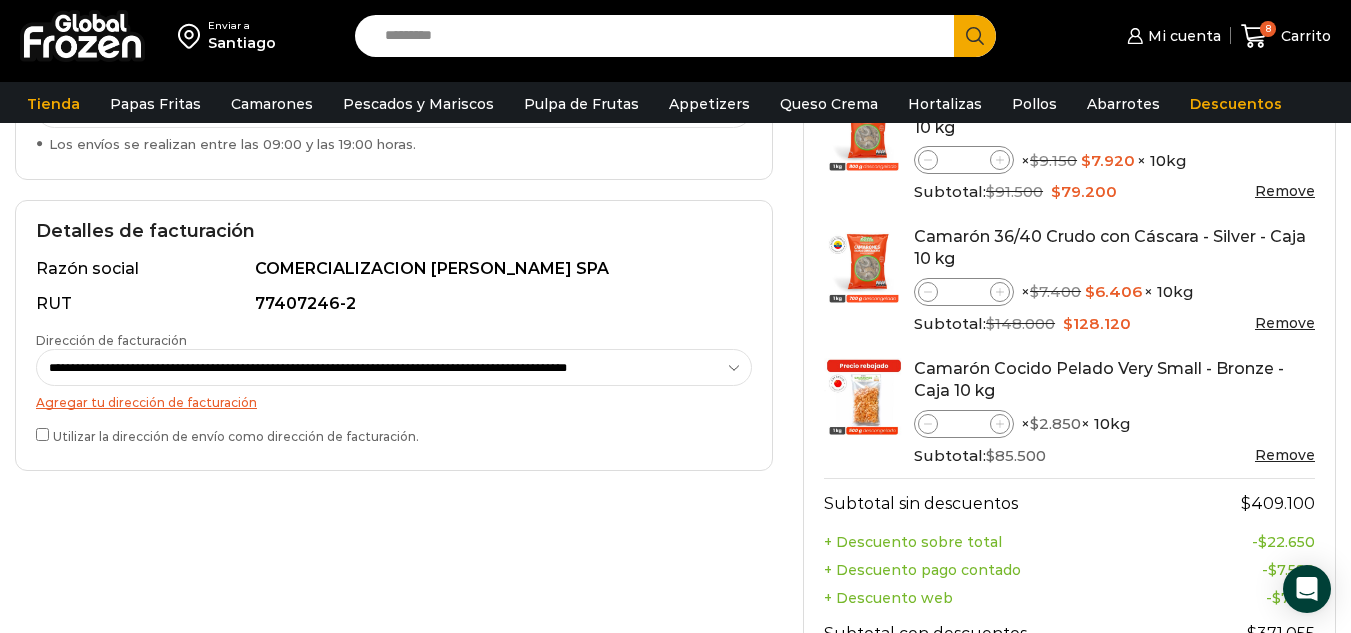 scroll, scrollTop: 400, scrollLeft: 0, axis: vertical 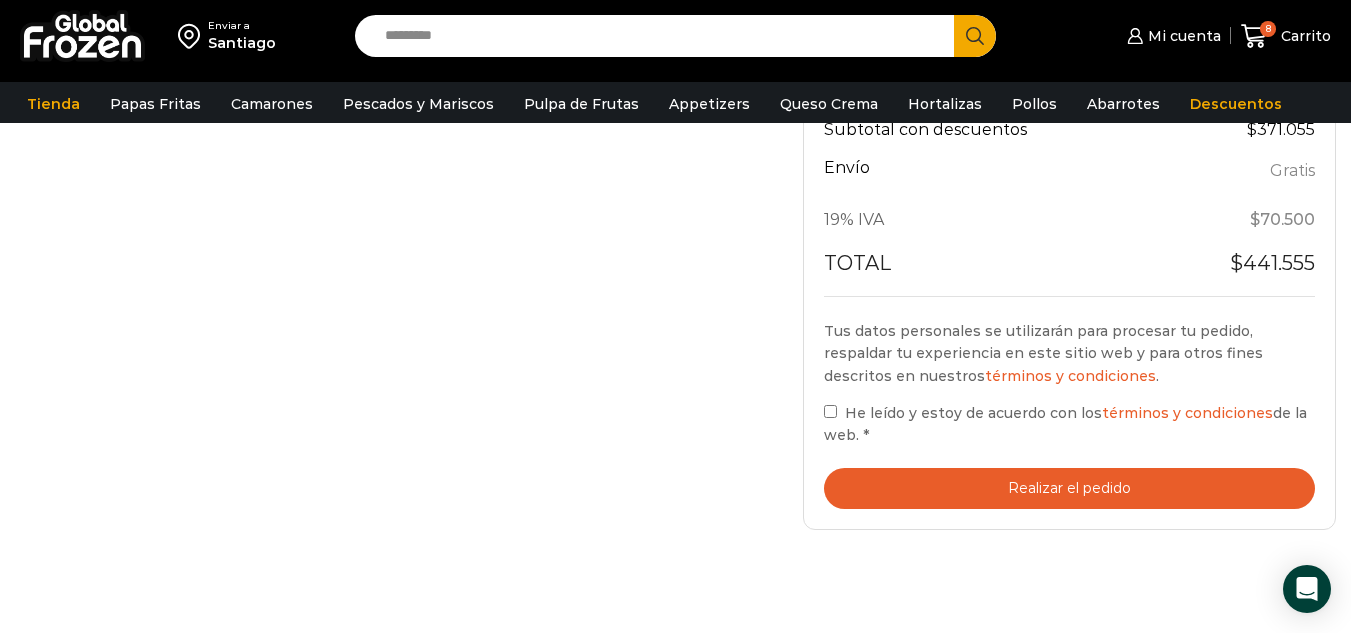 click on "Realizar el pedido" at bounding box center (1069, 488) 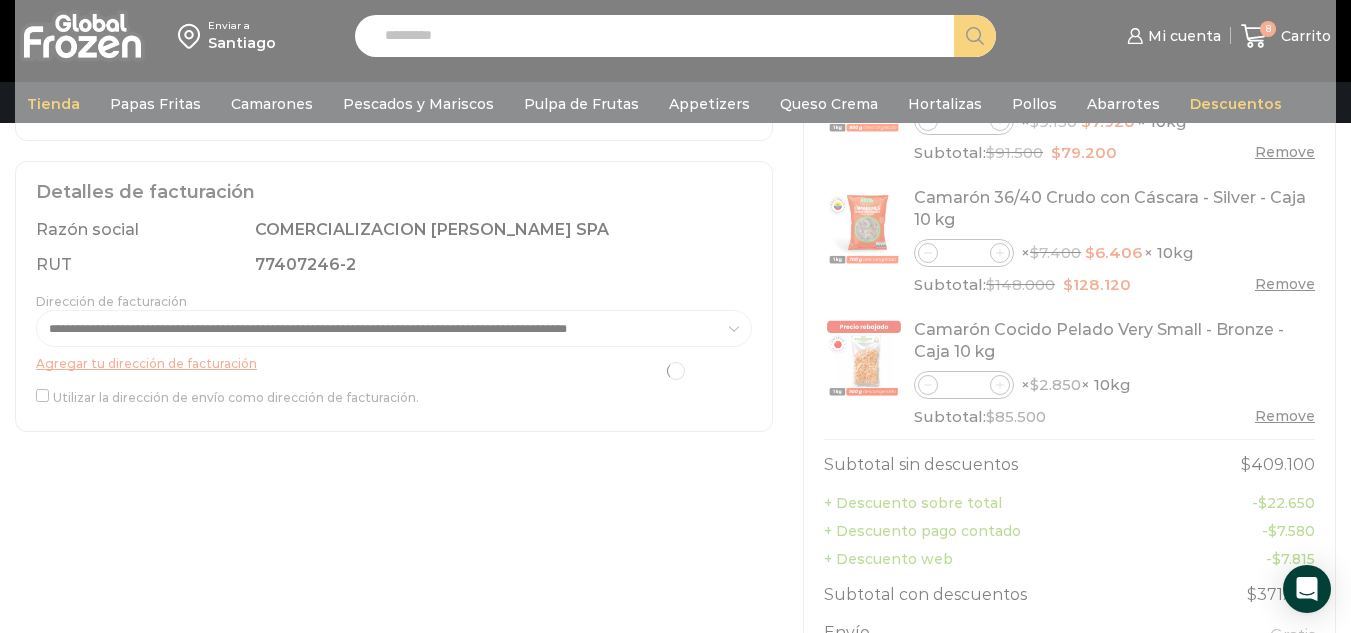 scroll, scrollTop: 500, scrollLeft: 0, axis: vertical 